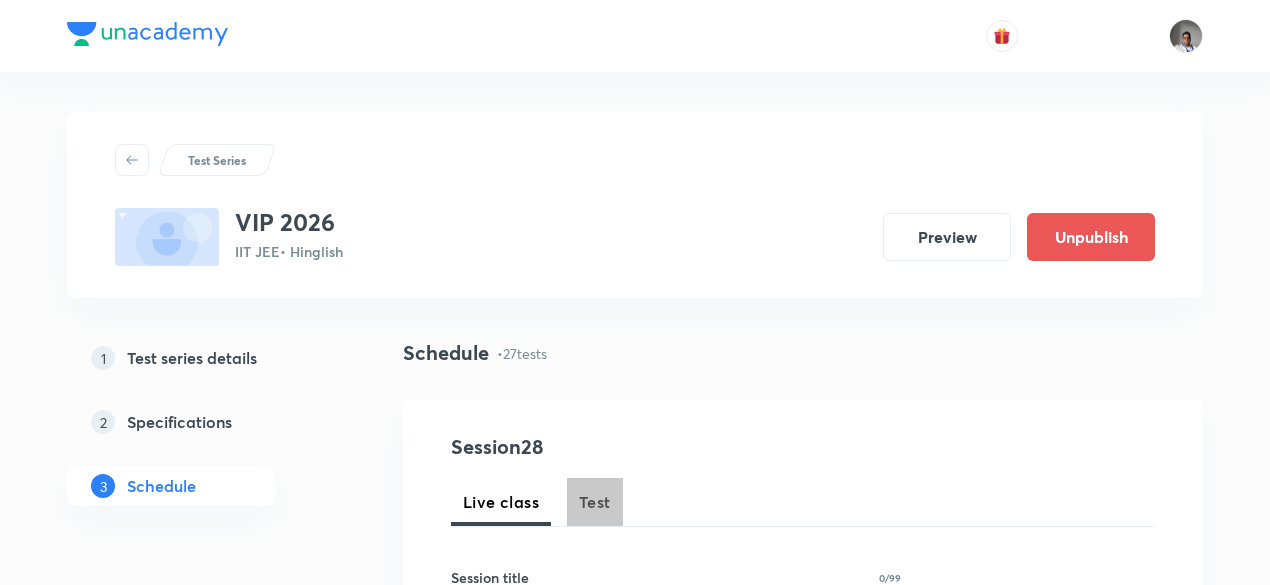 scroll, scrollTop: 0, scrollLeft: 0, axis: both 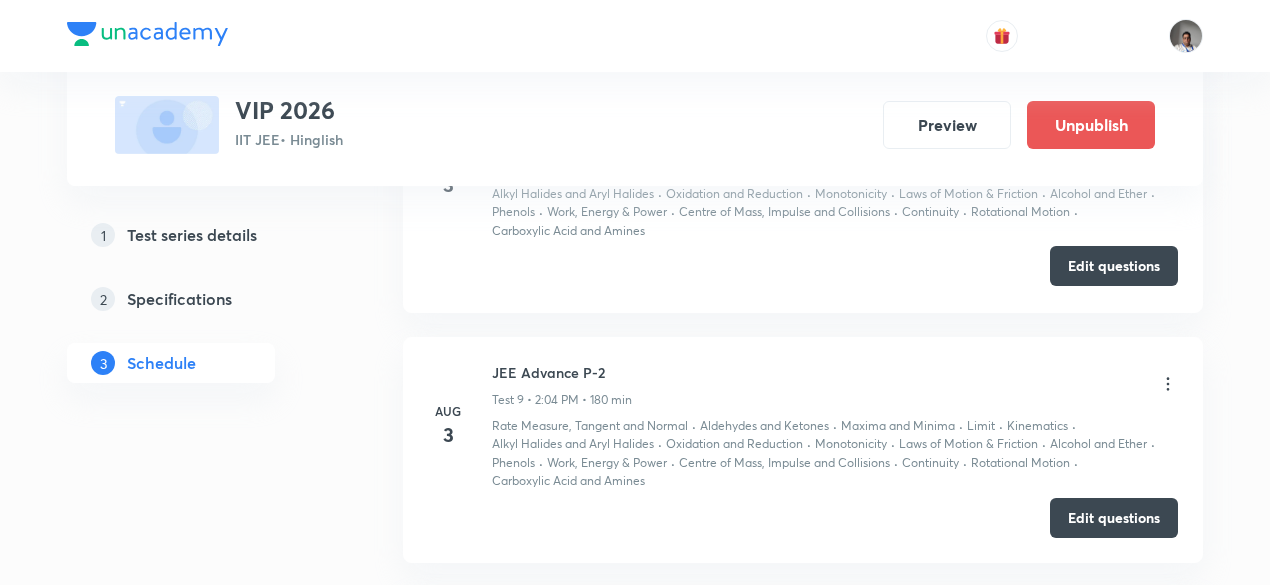 click on "Edit questions" at bounding box center [1114, 266] 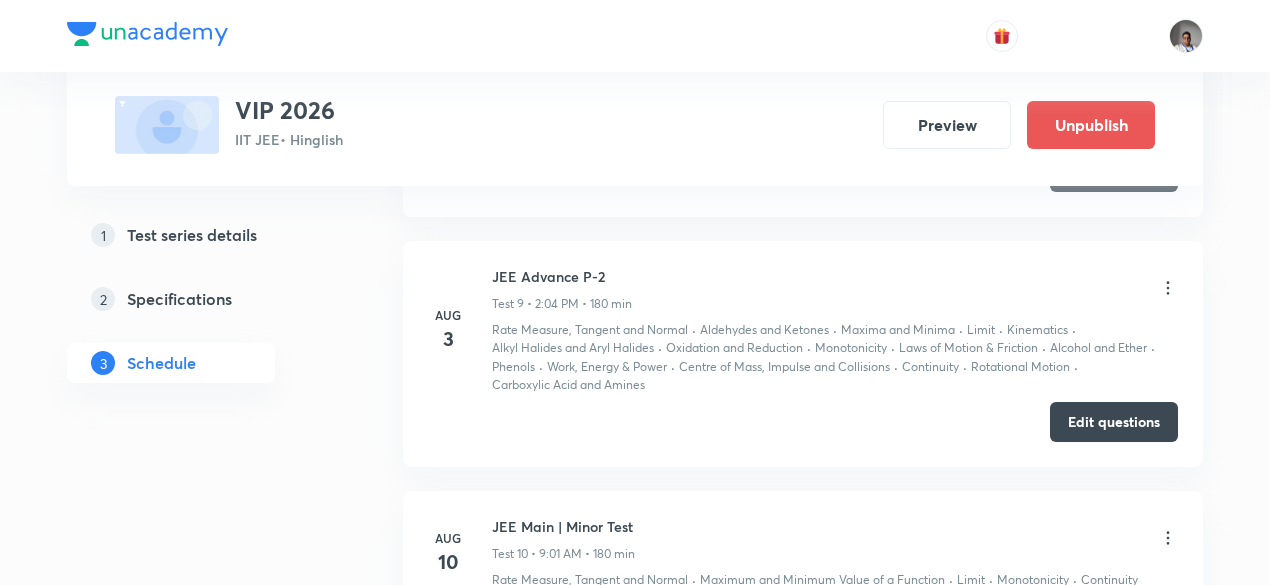 scroll, scrollTop: 2890, scrollLeft: 0, axis: vertical 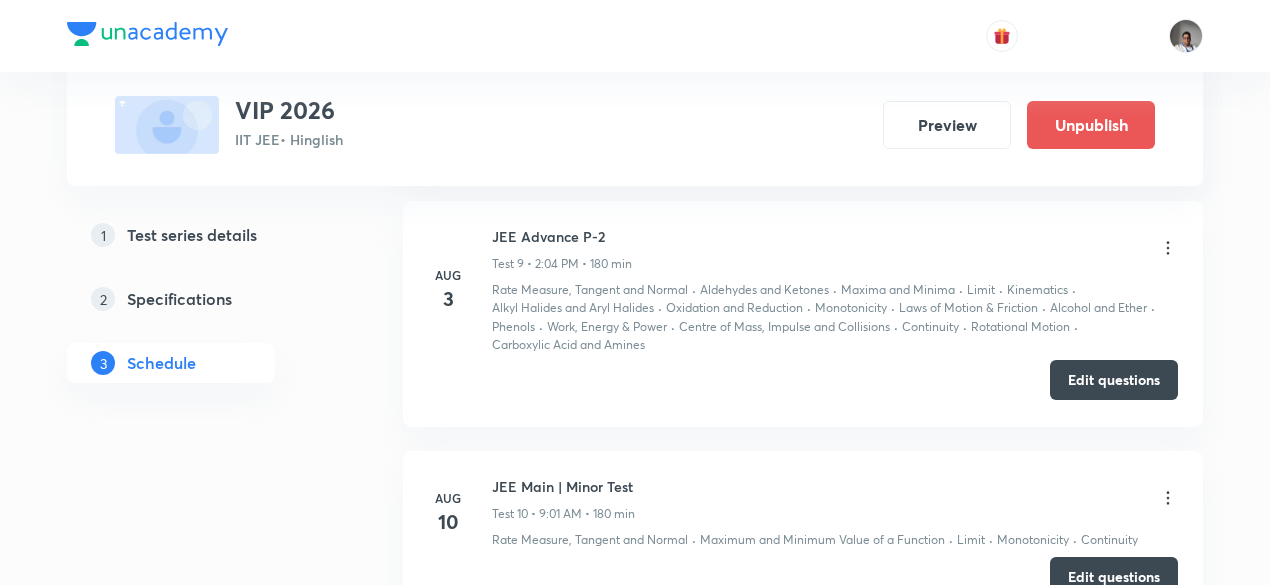 click on "Edit questions" at bounding box center (1114, 380) 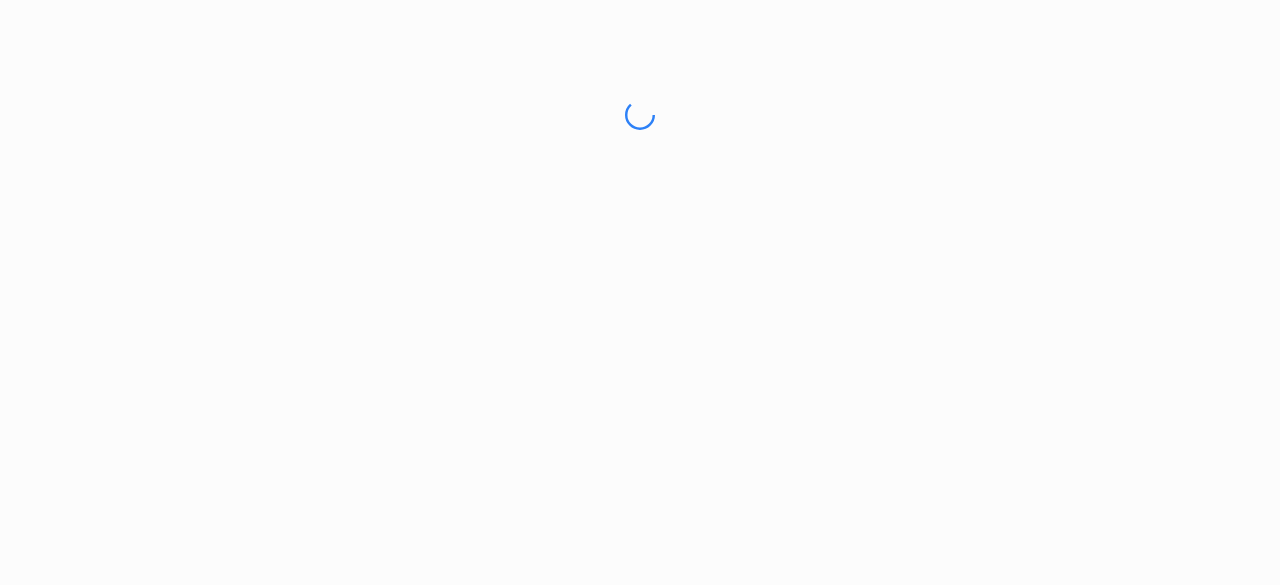 scroll, scrollTop: 0, scrollLeft: 0, axis: both 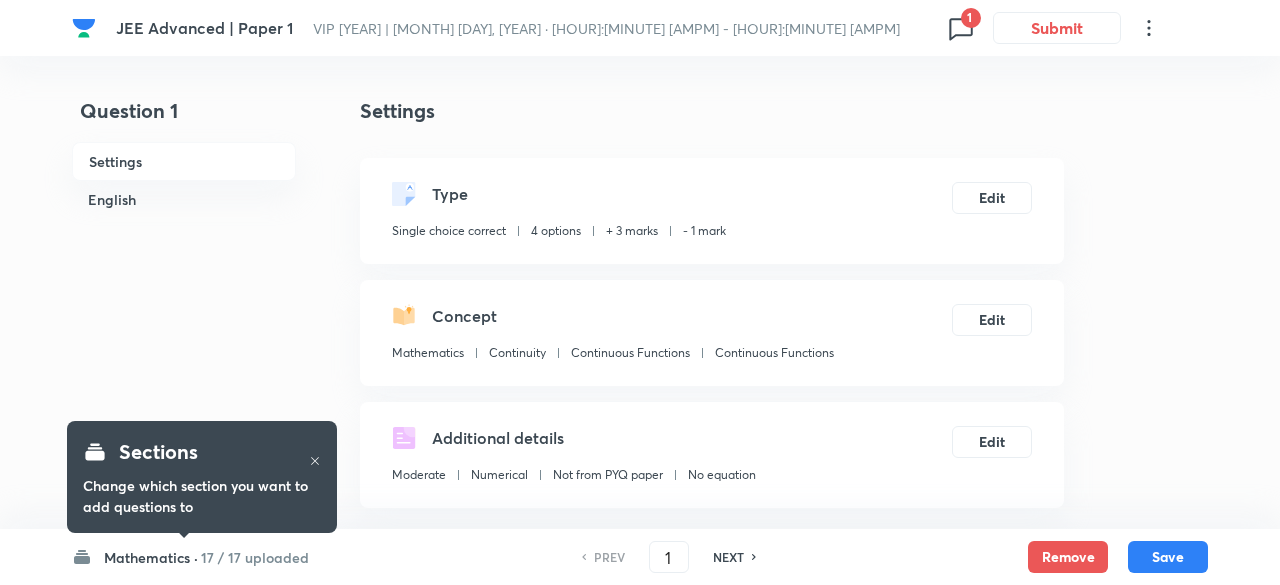 checkbox on "true" 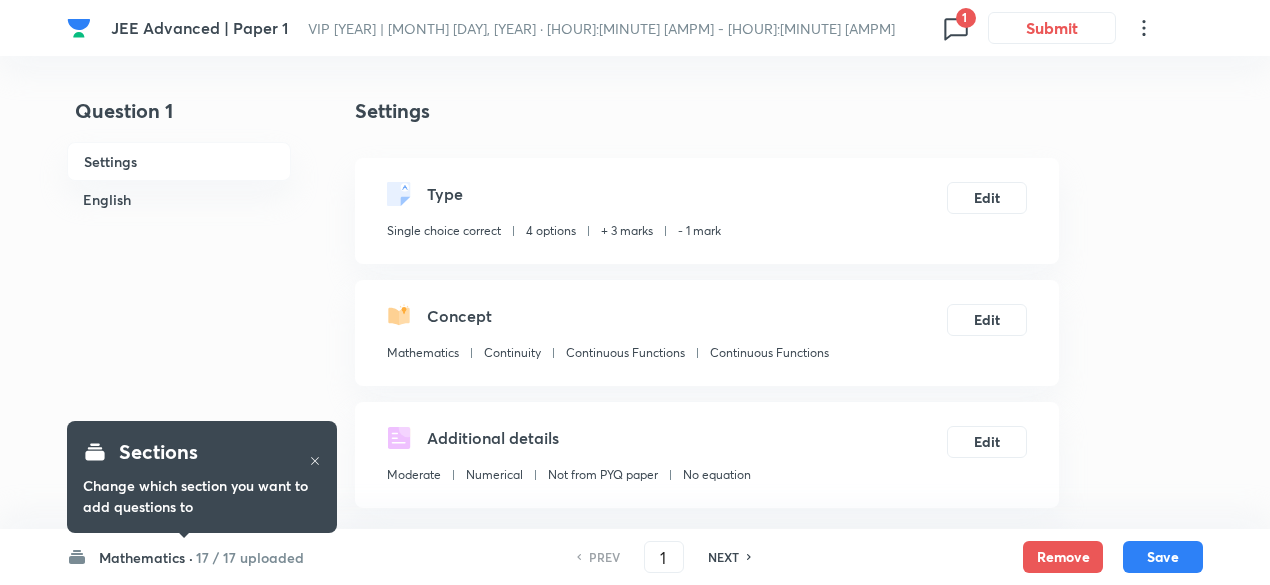 click 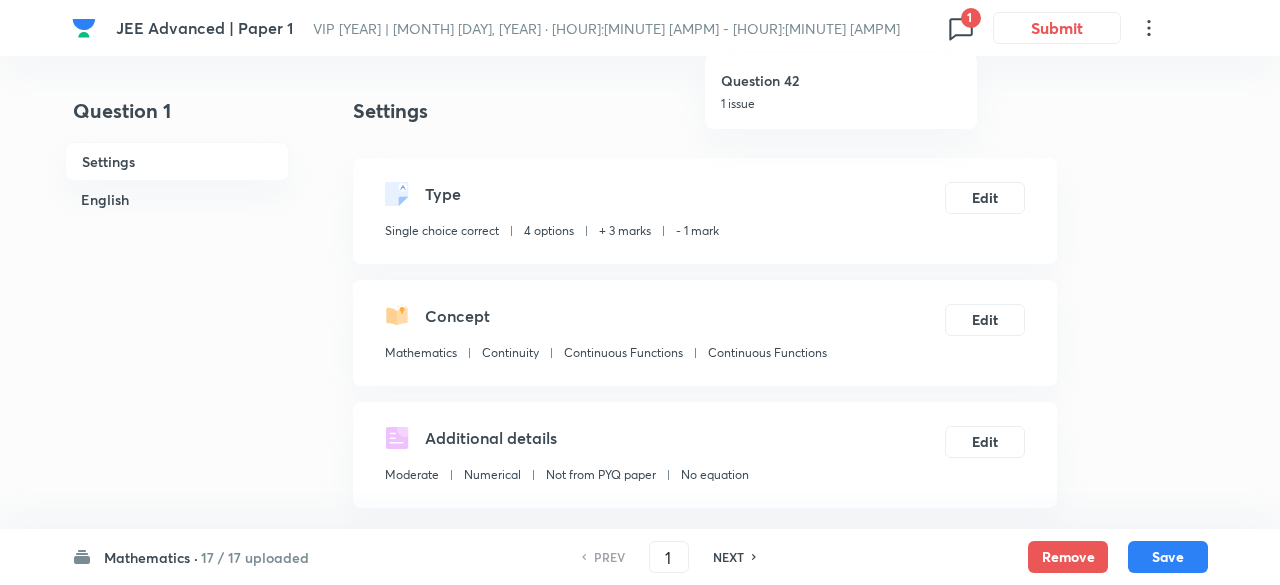 click on "1 issue" at bounding box center (841, 104) 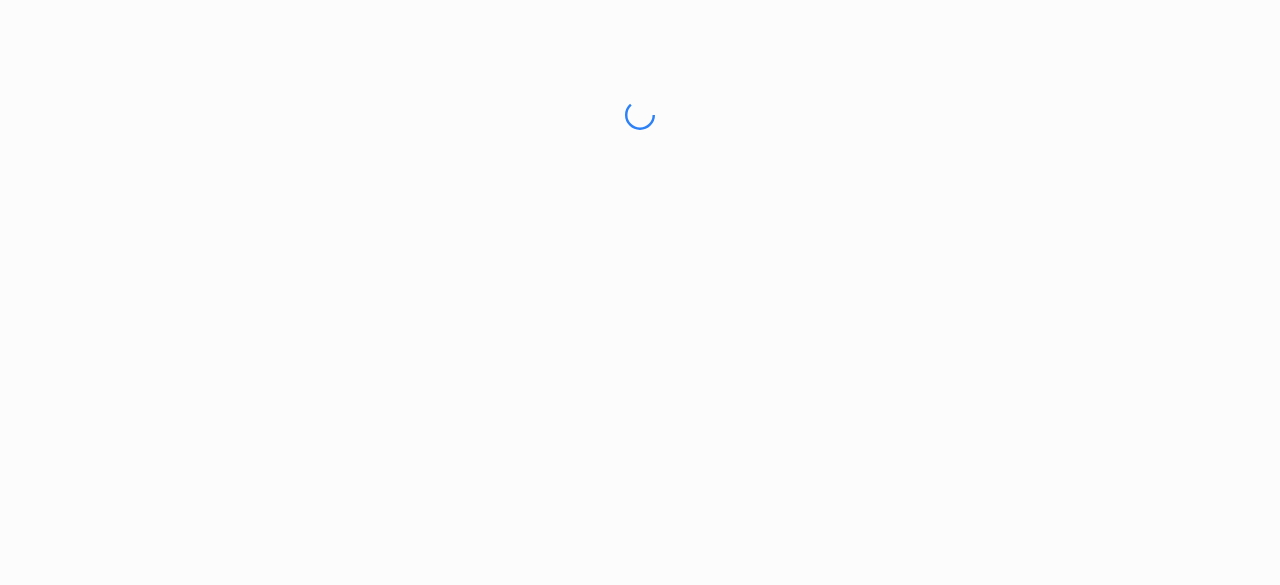scroll, scrollTop: 0, scrollLeft: 0, axis: both 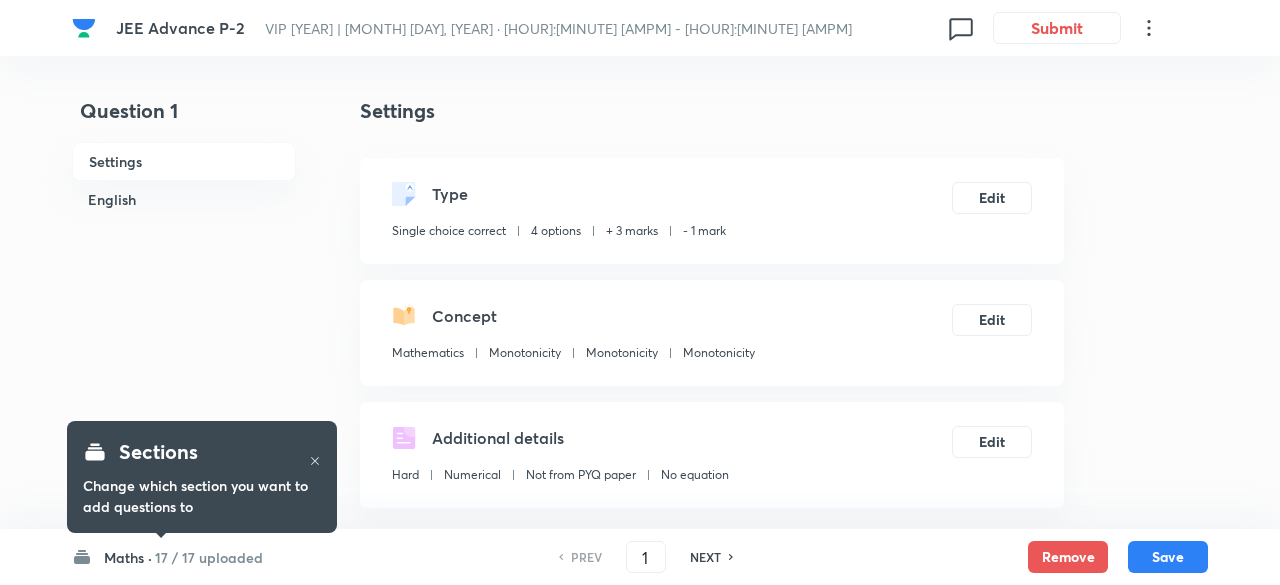 checkbox on "true" 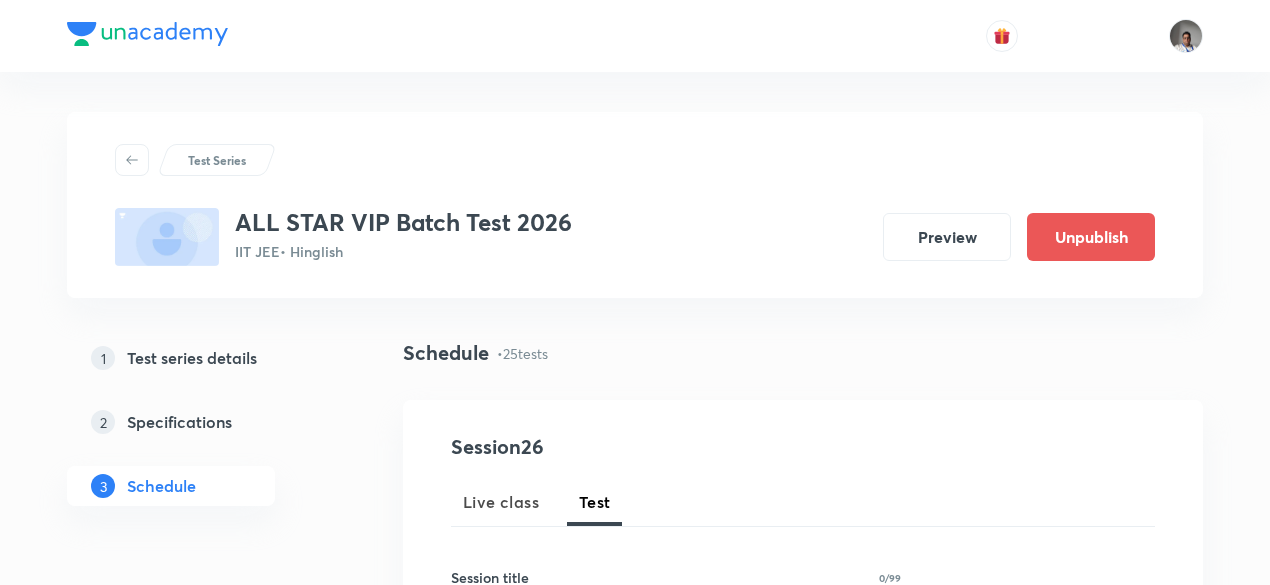 scroll, scrollTop: 0, scrollLeft: 0, axis: both 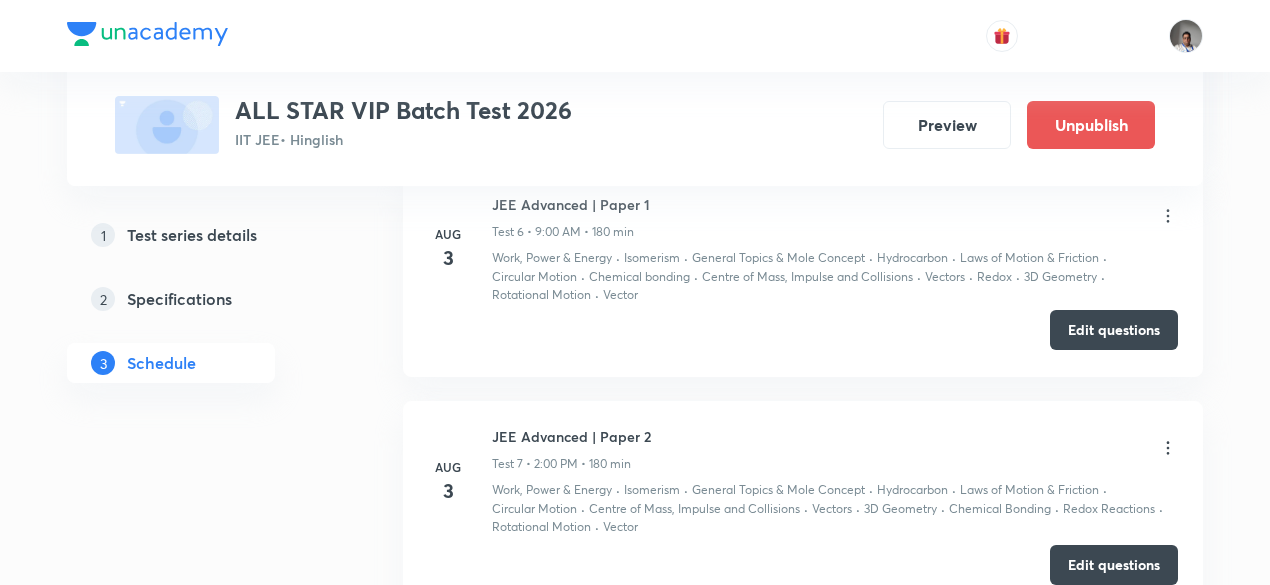 click on "Edit questions" at bounding box center (1114, 330) 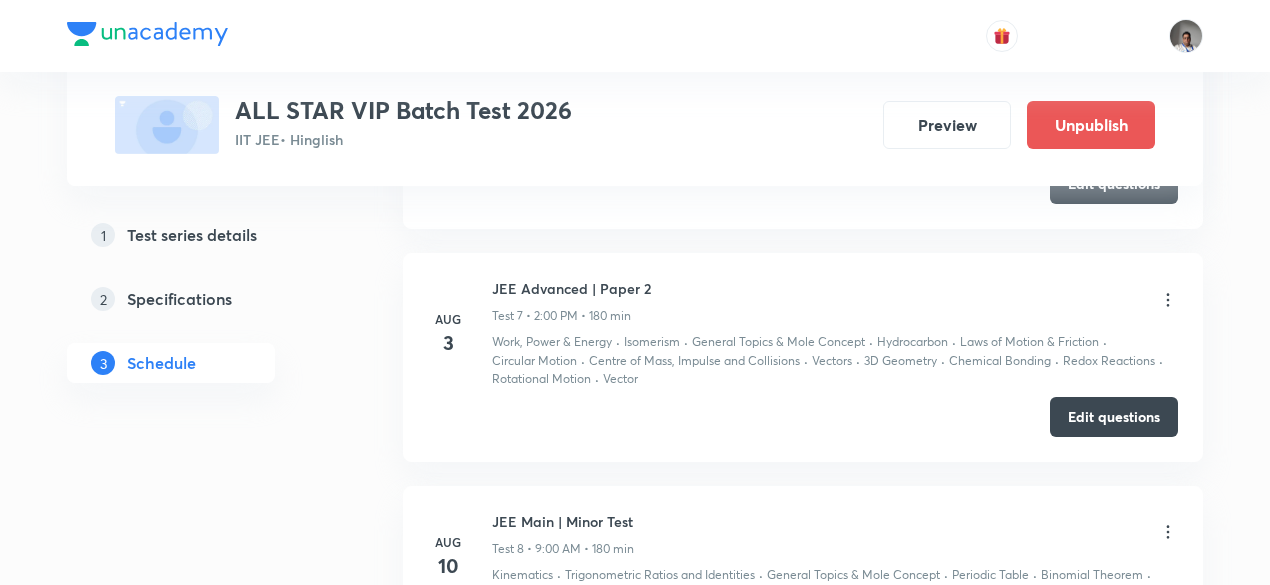 scroll, scrollTop: 2397, scrollLeft: 0, axis: vertical 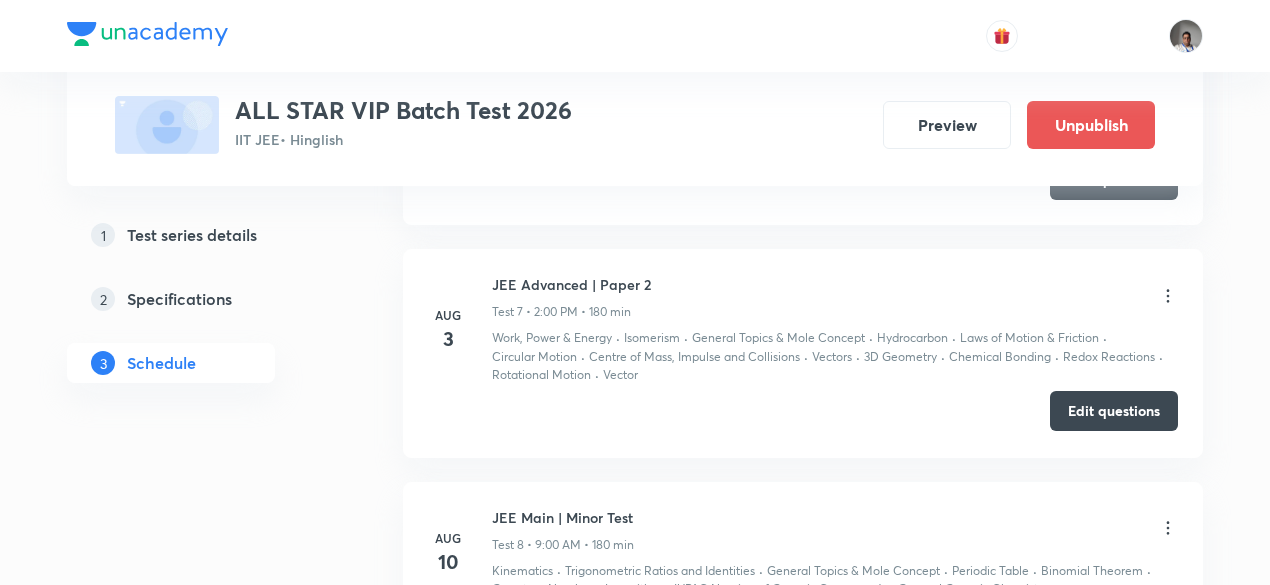click on "Edit questions" at bounding box center [1114, 411] 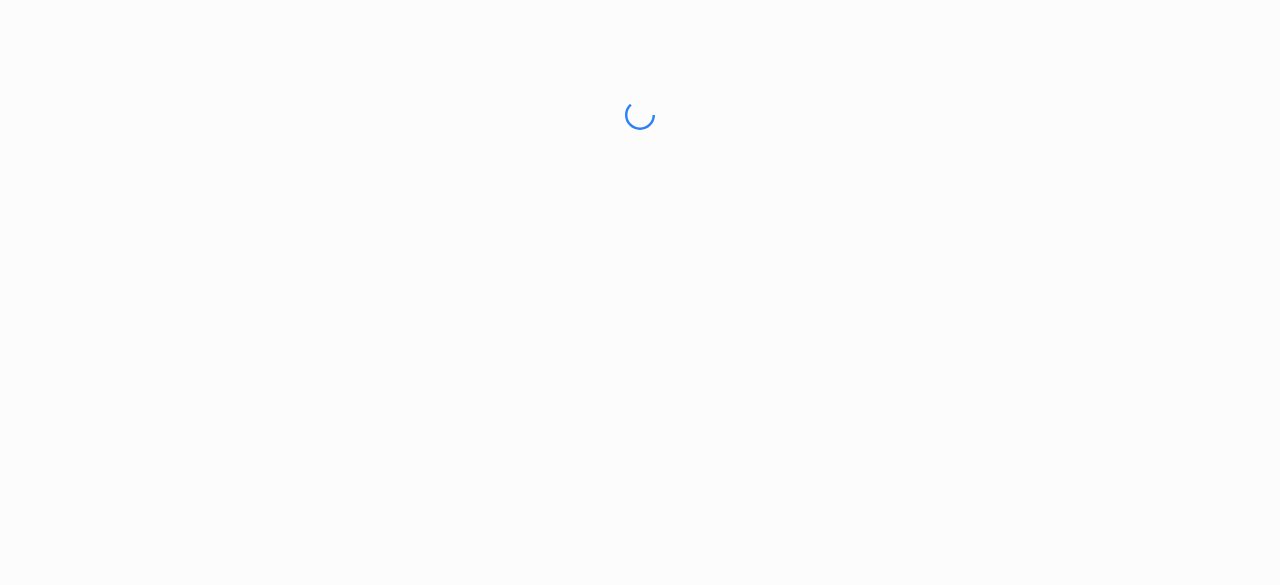 scroll, scrollTop: 0, scrollLeft: 0, axis: both 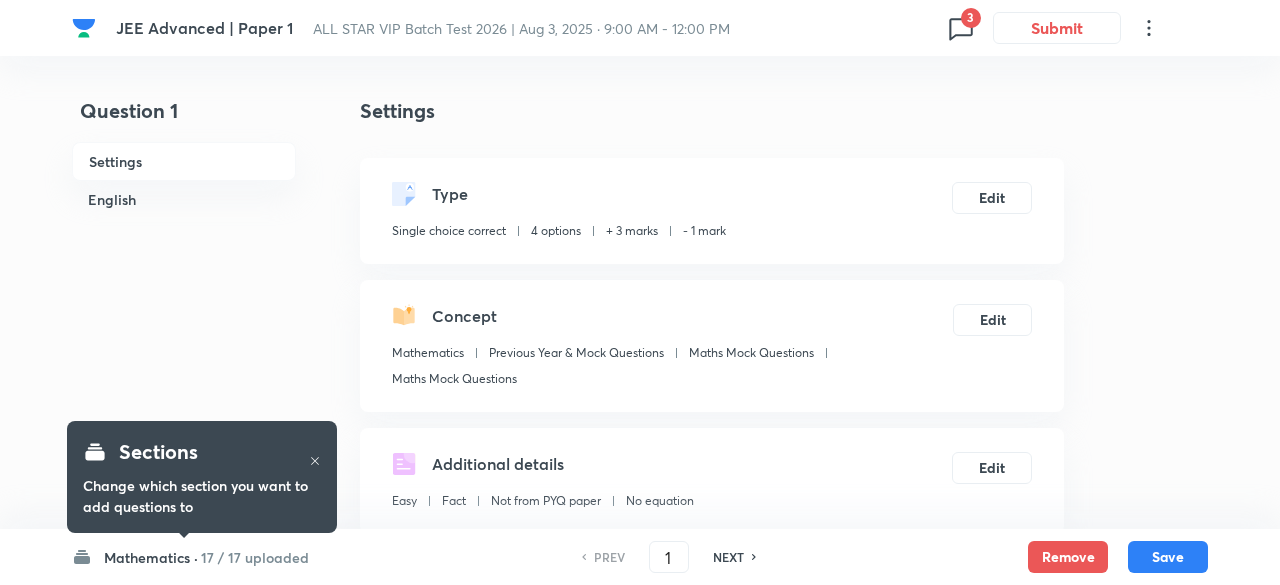 checkbox on "true" 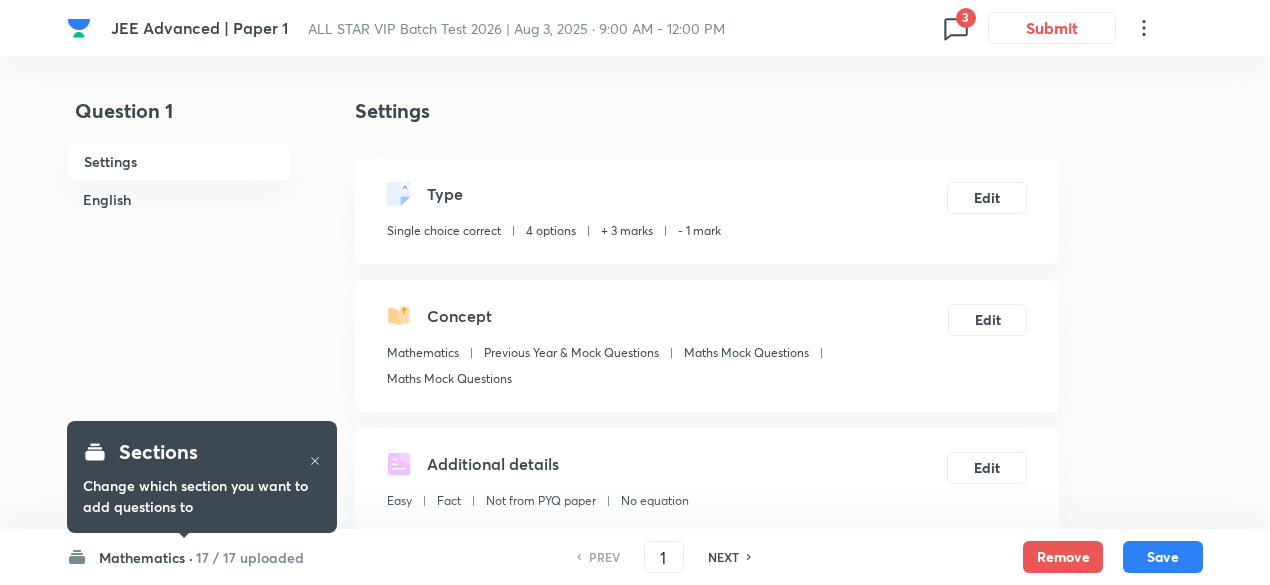 click 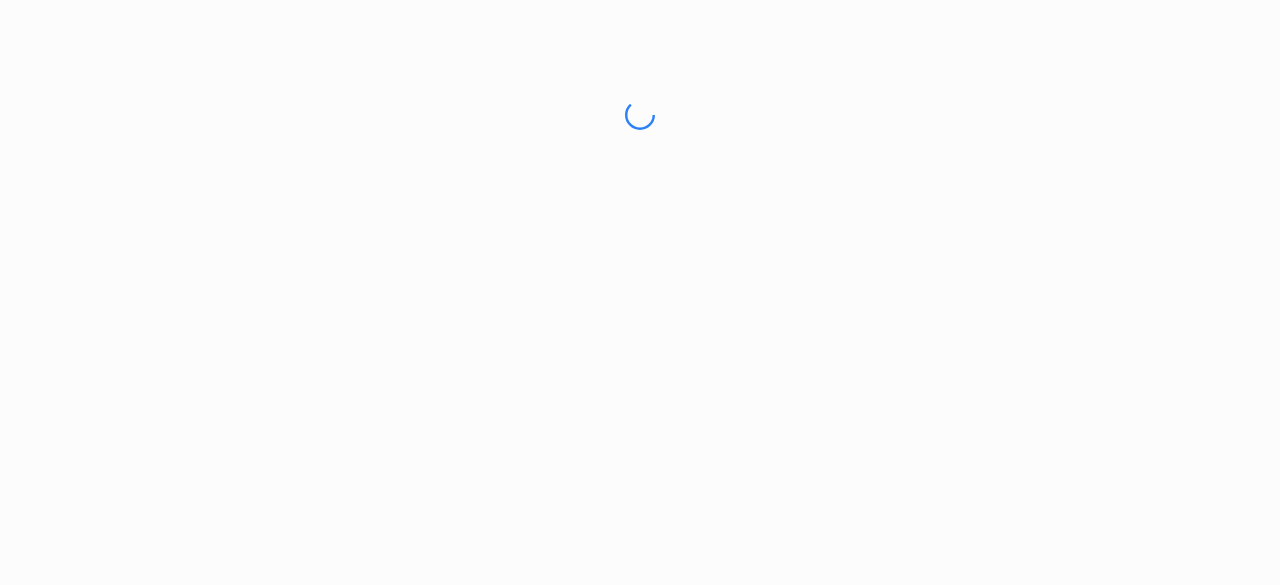 scroll, scrollTop: 0, scrollLeft: 0, axis: both 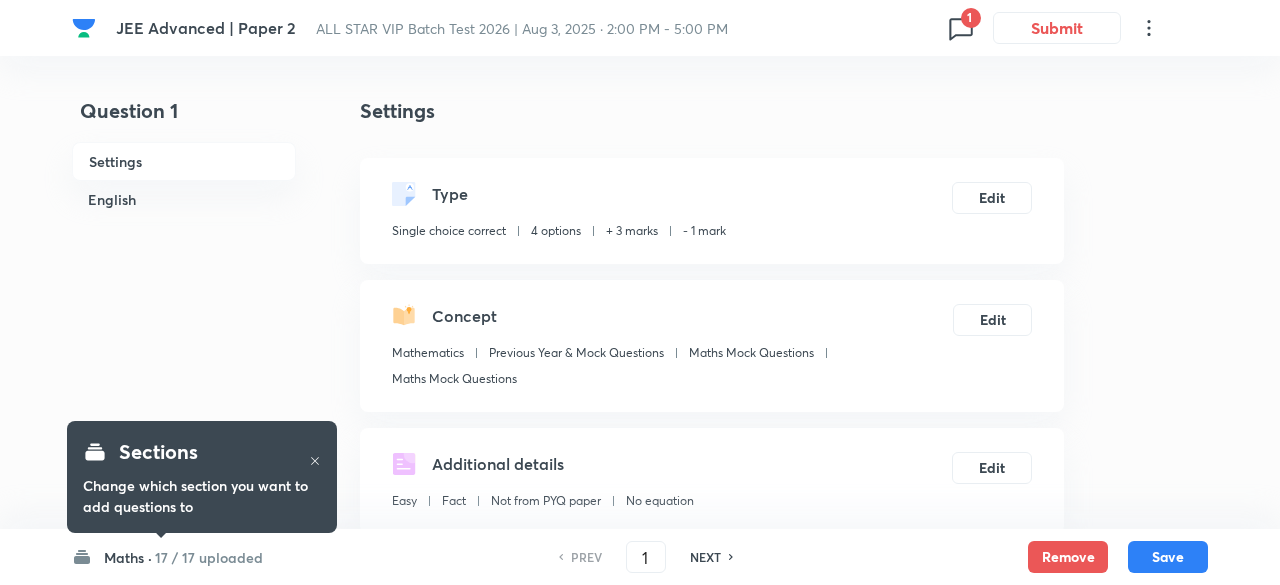 checkbox on "true" 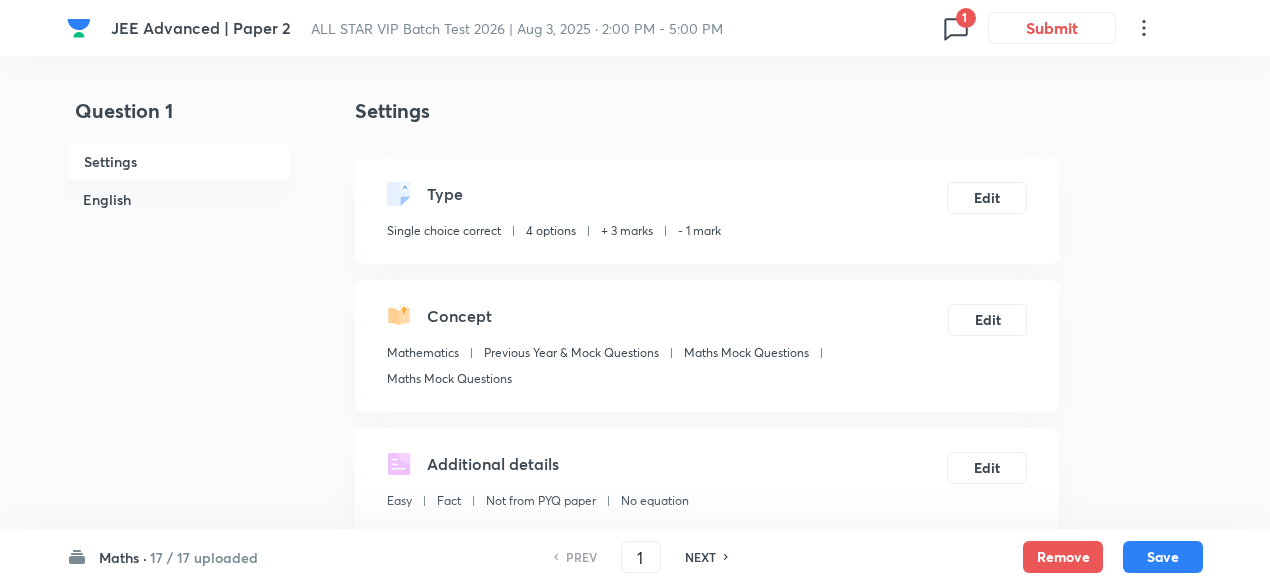 click 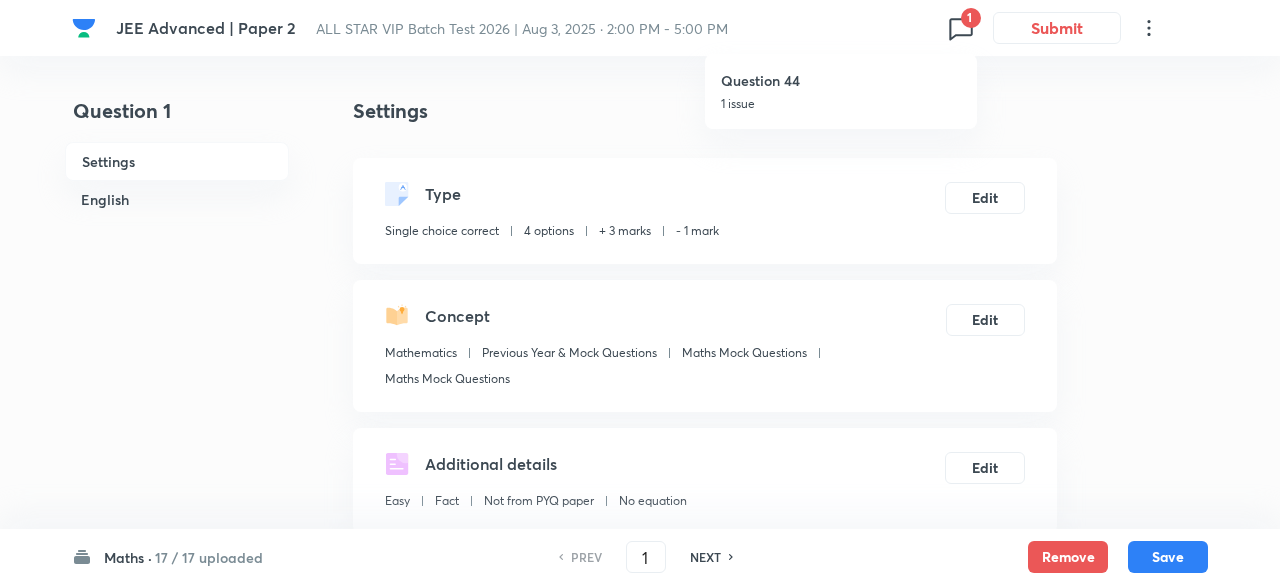 click on "Question 44" at bounding box center (841, 80) 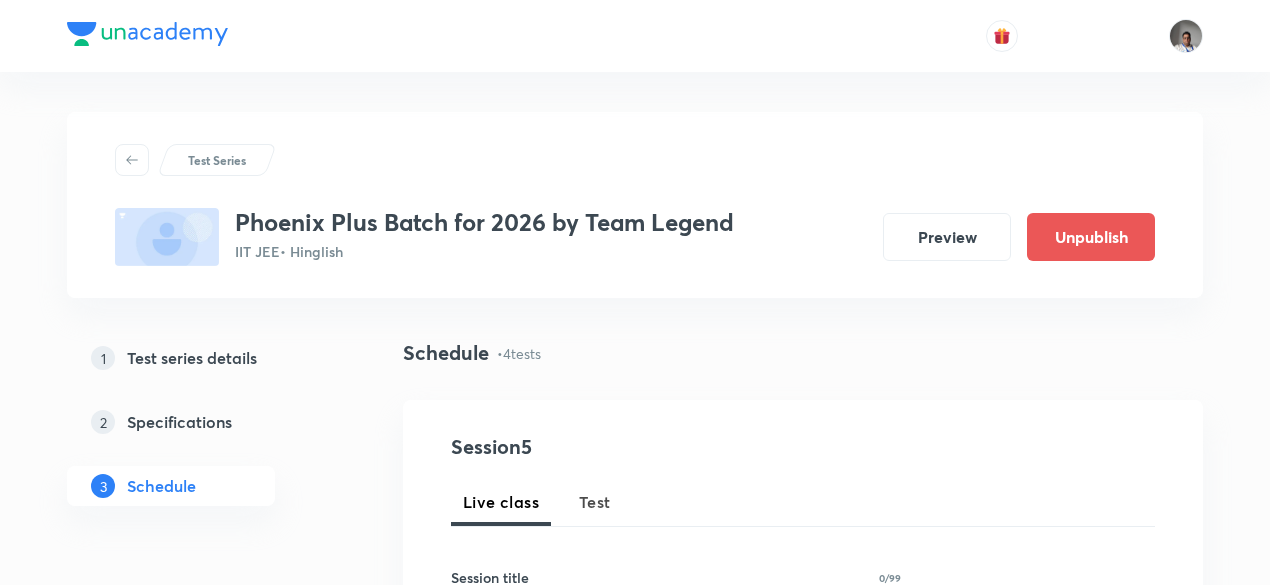 scroll, scrollTop: 0, scrollLeft: 0, axis: both 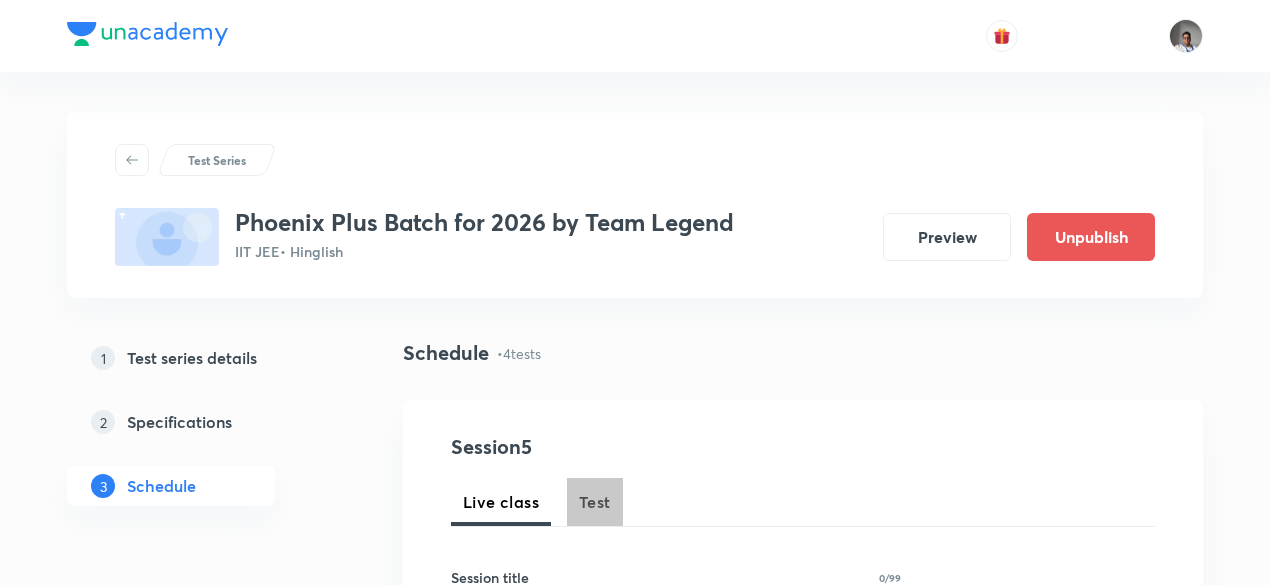 click on "Test" at bounding box center [595, 502] 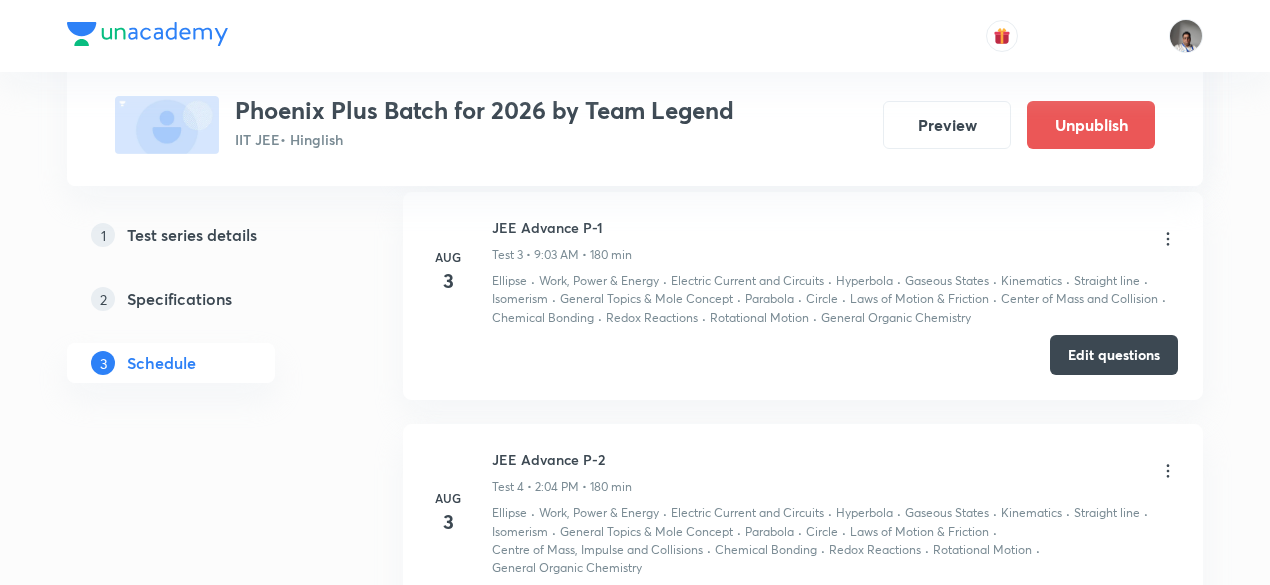 scroll, scrollTop: 1560, scrollLeft: 0, axis: vertical 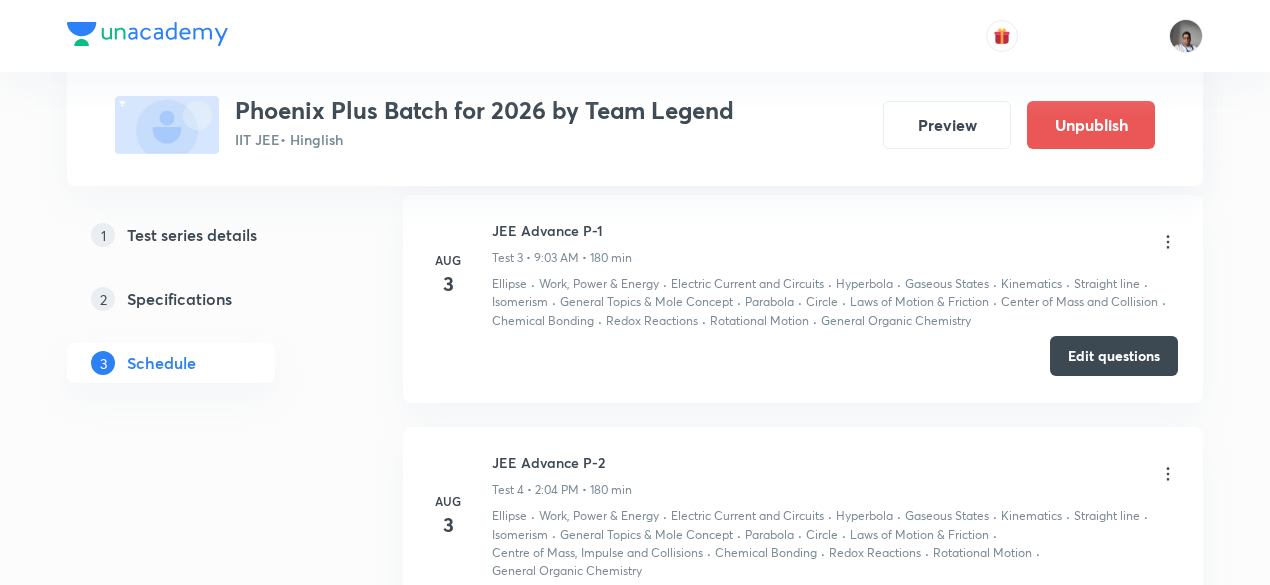 click on "Edit questions" at bounding box center (1114, 356) 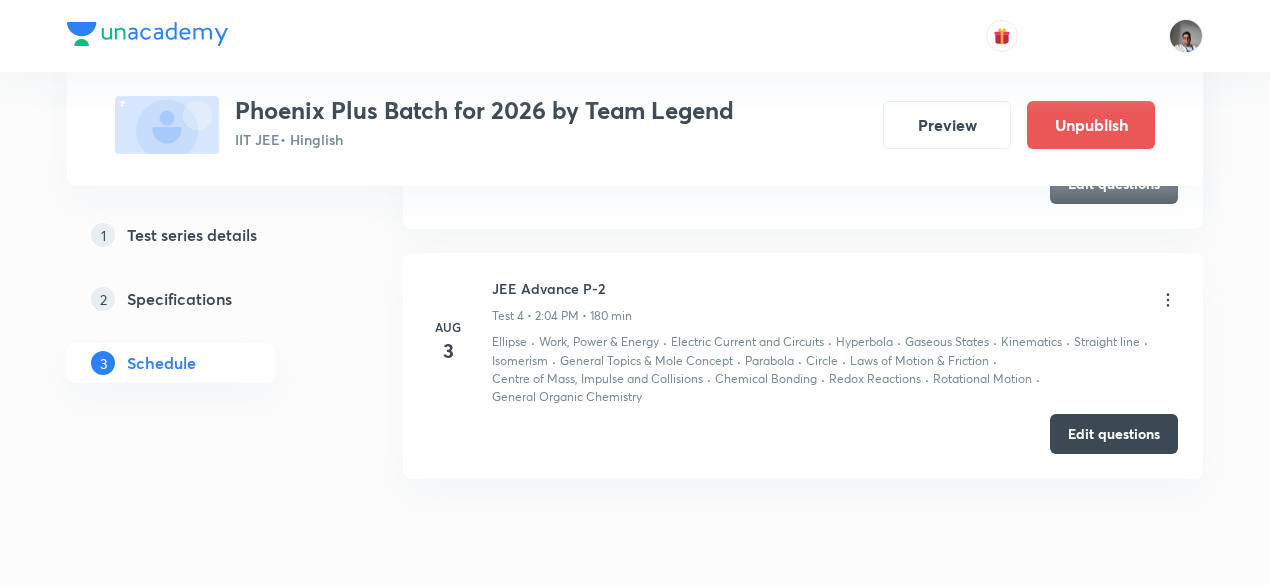 scroll, scrollTop: 1765, scrollLeft: 0, axis: vertical 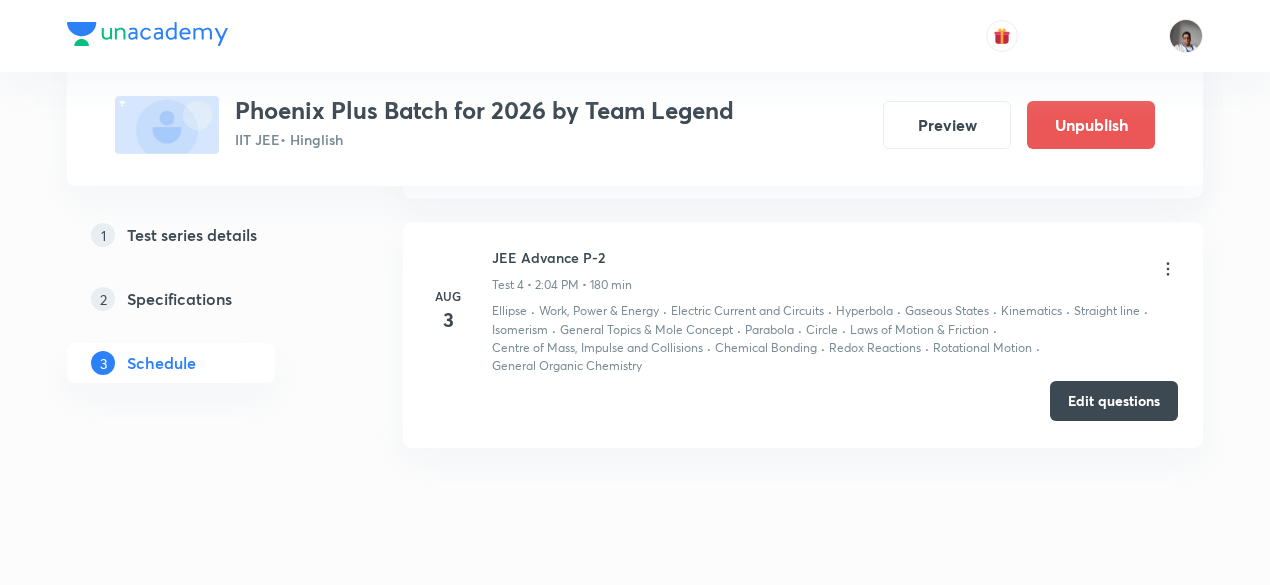 click on "Edit questions" at bounding box center [1114, 401] 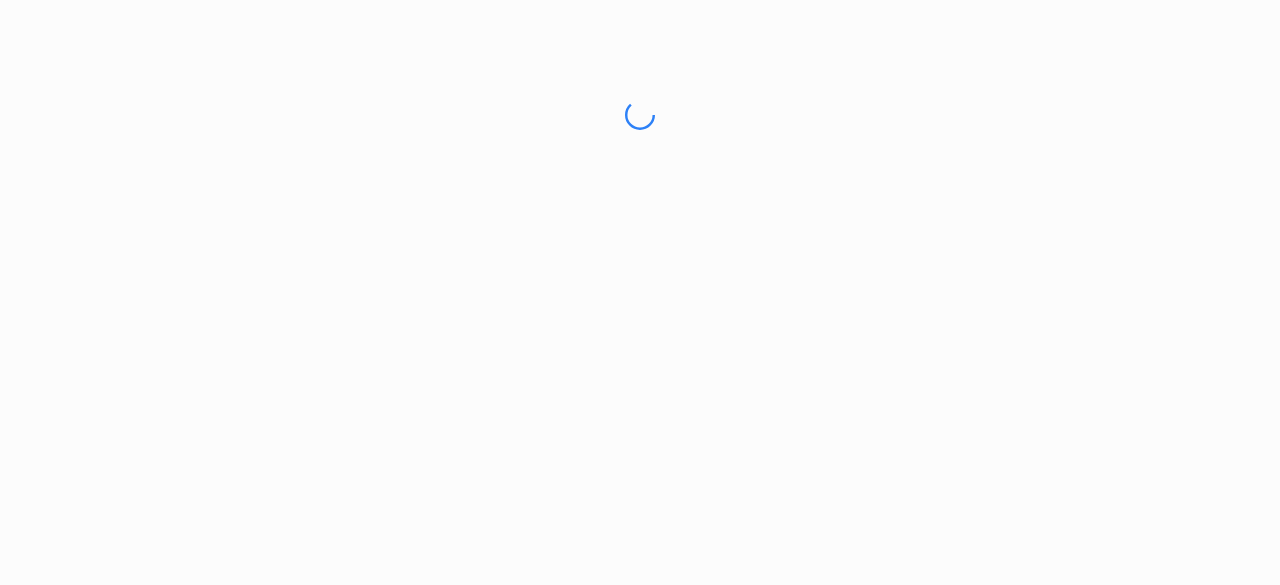 scroll, scrollTop: 0, scrollLeft: 0, axis: both 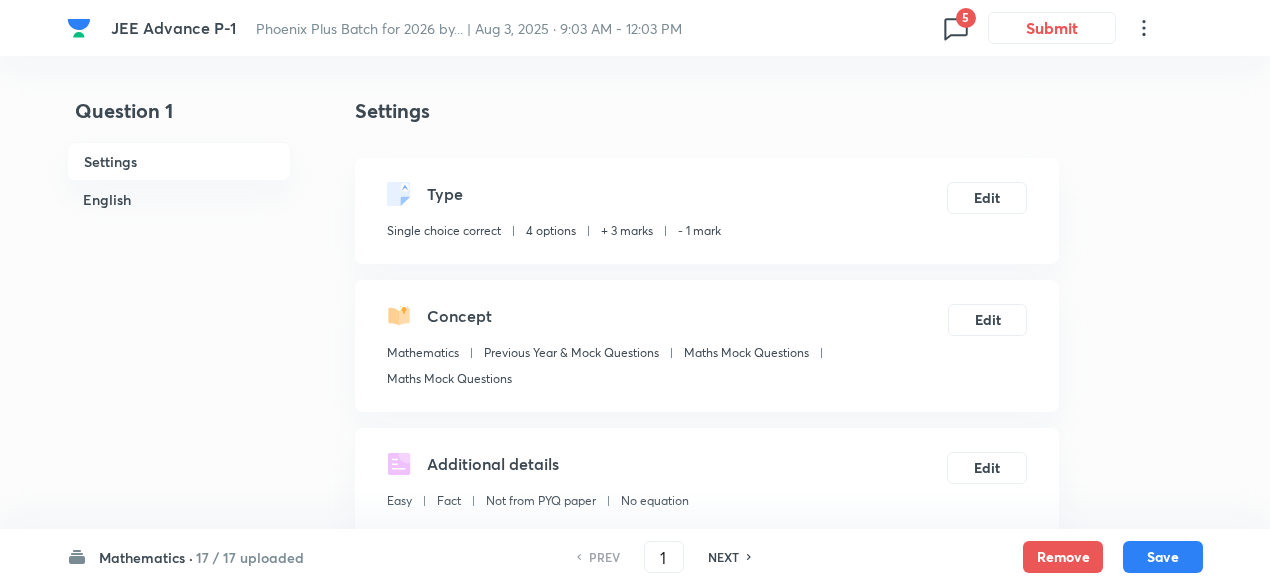 click 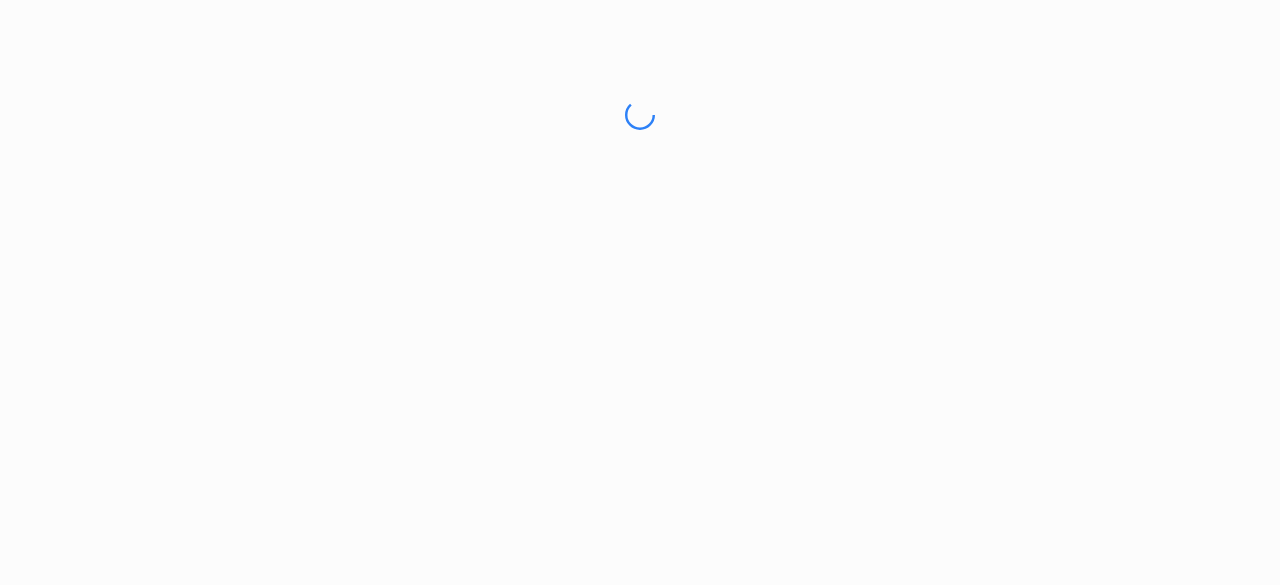 scroll, scrollTop: 0, scrollLeft: 0, axis: both 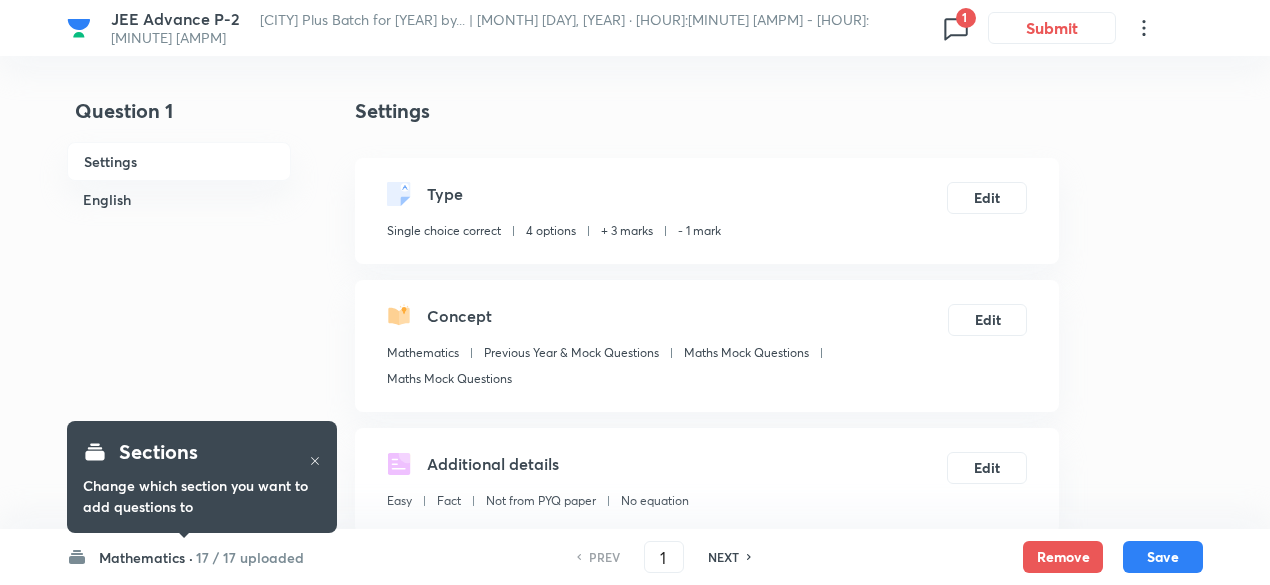 checkbox on "true" 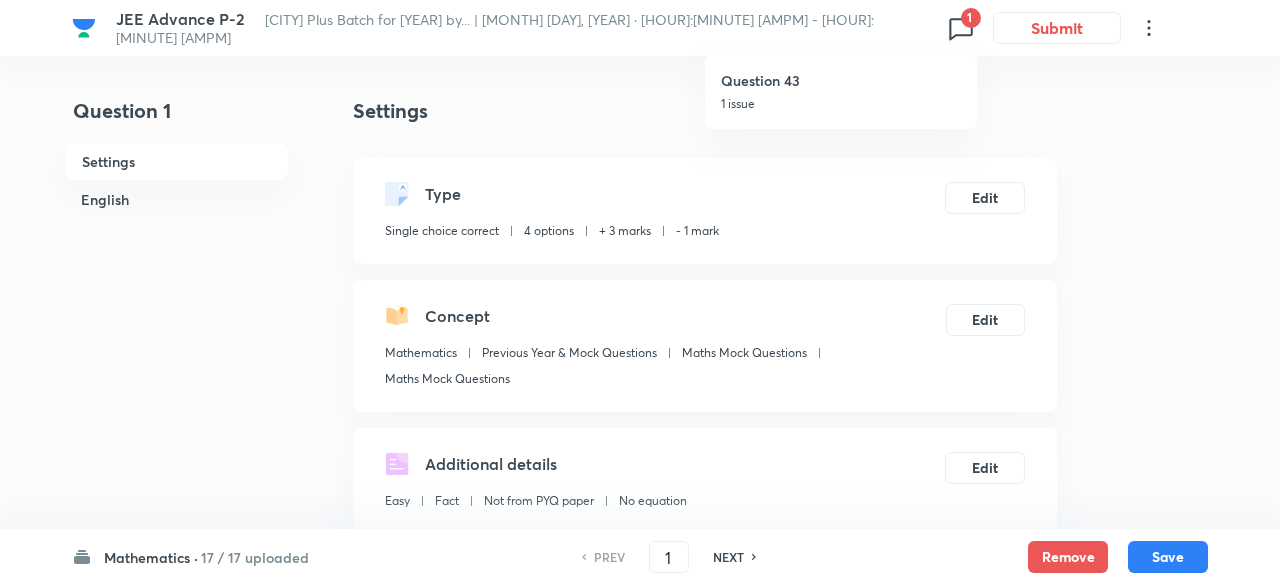click on "Question 43" at bounding box center [841, 80] 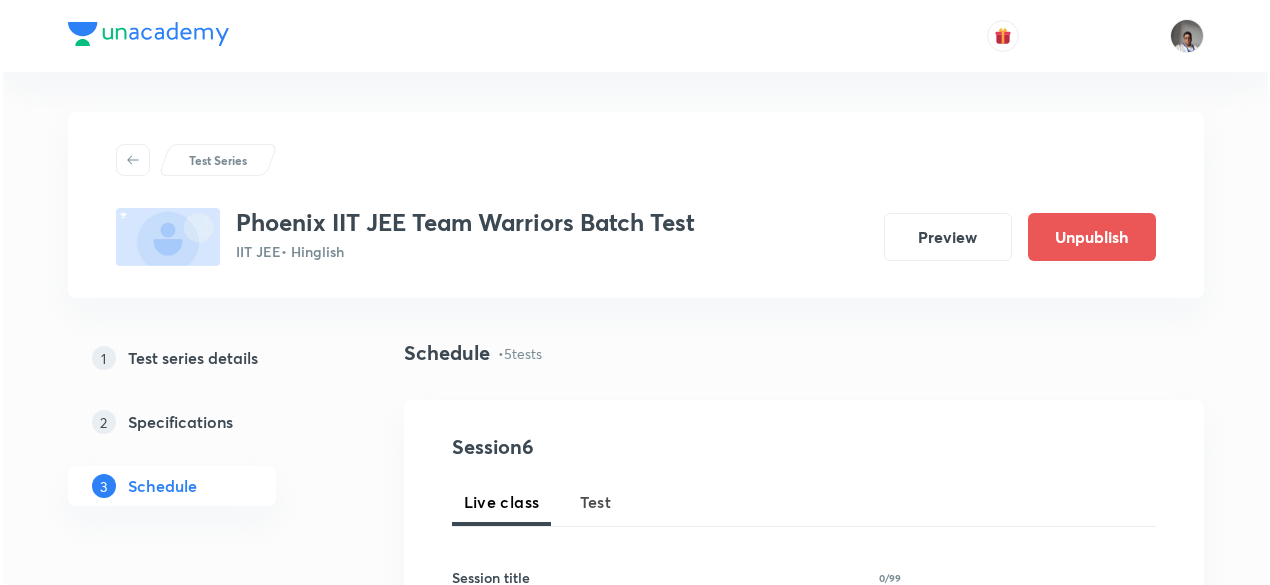 scroll, scrollTop: 0, scrollLeft: 0, axis: both 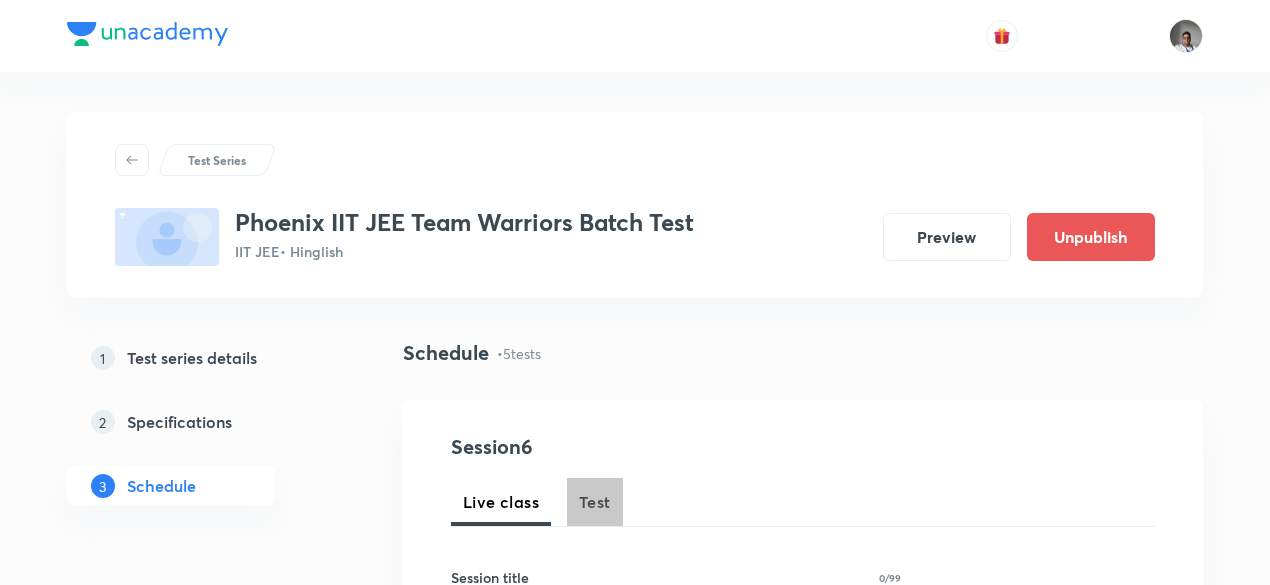 click on "Test" at bounding box center [595, 502] 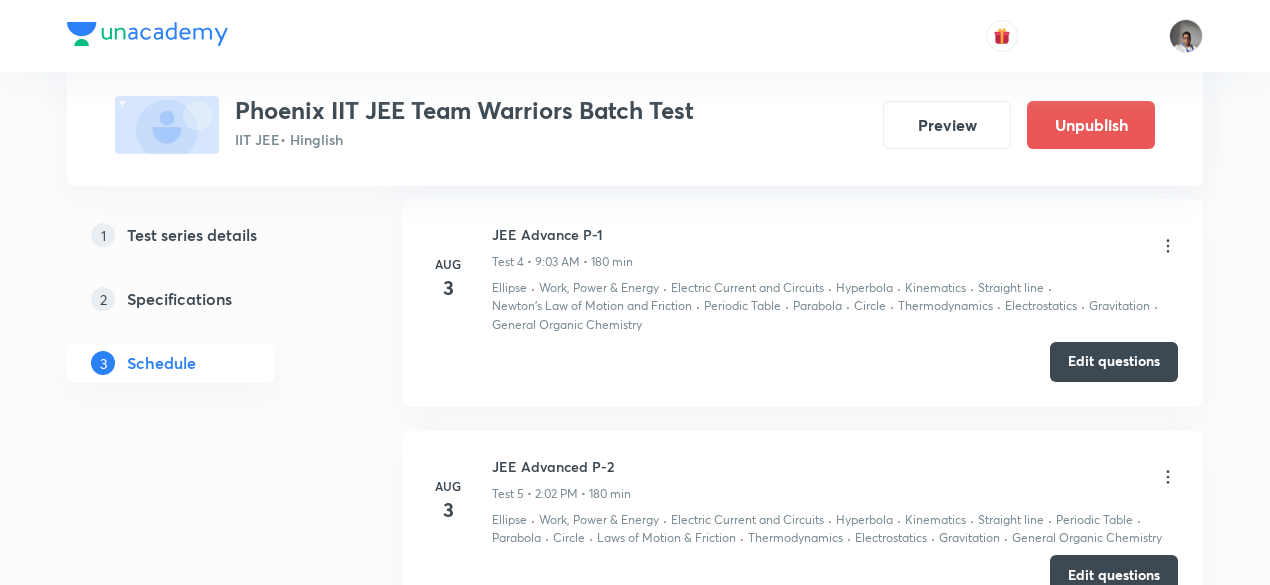scroll, scrollTop: 1772, scrollLeft: 0, axis: vertical 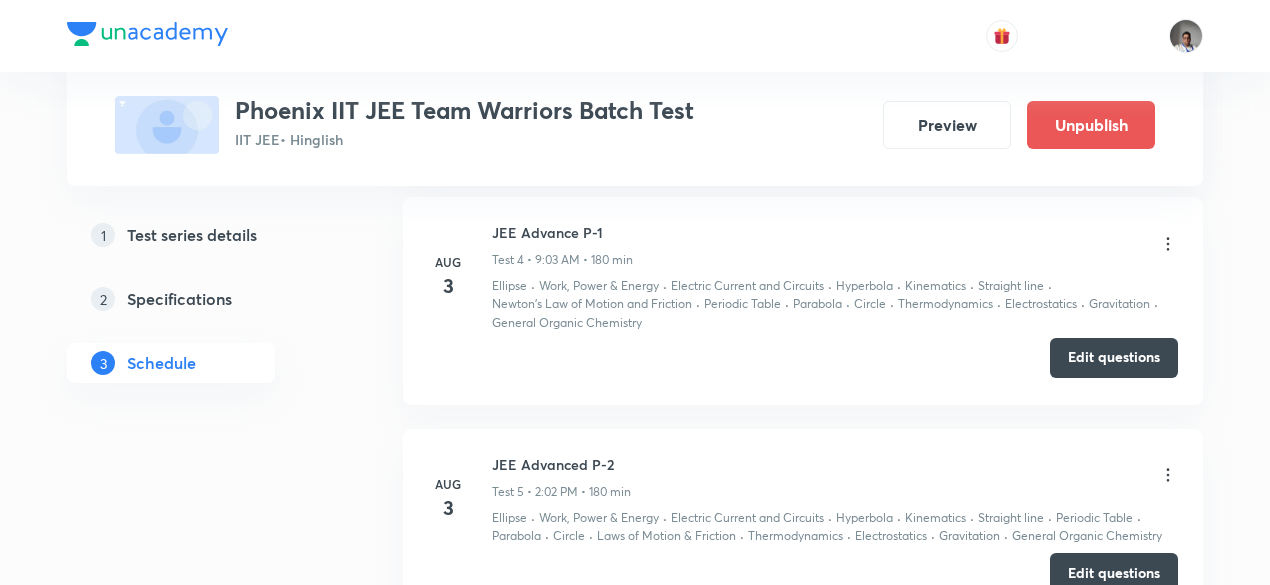 click on "Edit questions" at bounding box center [1114, 358] 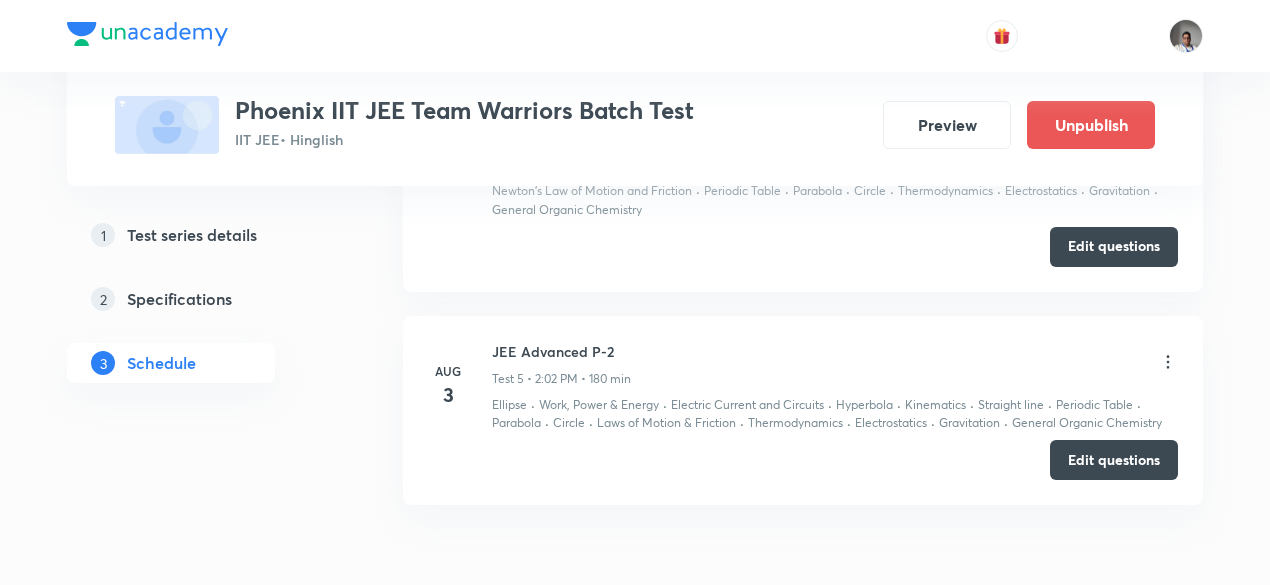 scroll, scrollTop: 1886, scrollLeft: 0, axis: vertical 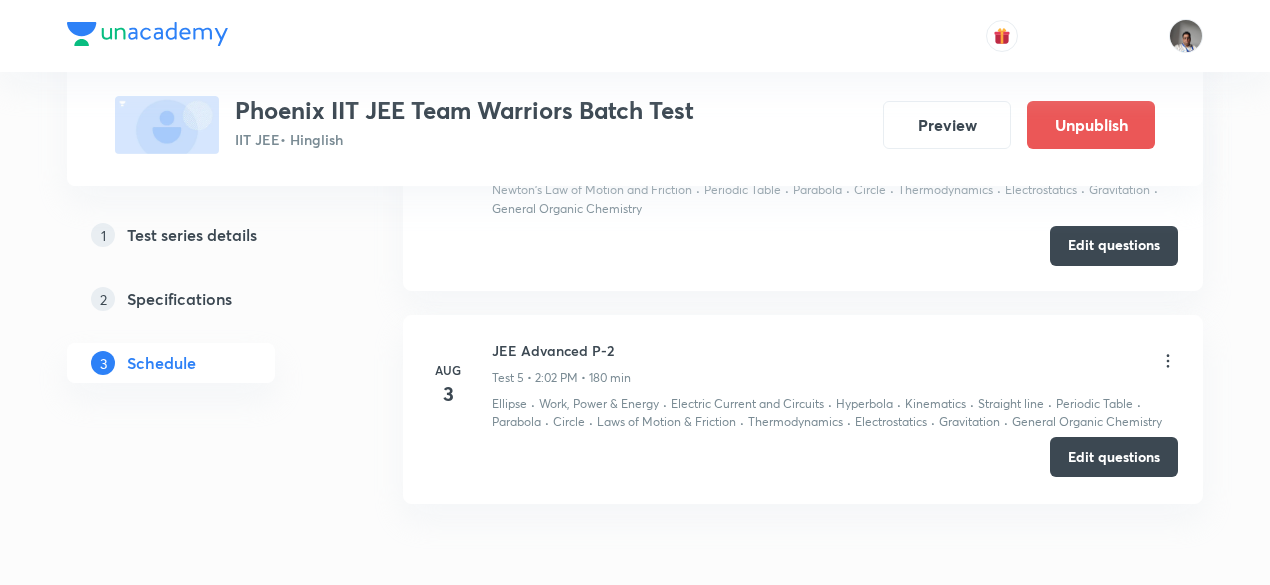 click on "Edit questions" at bounding box center [1114, 457] 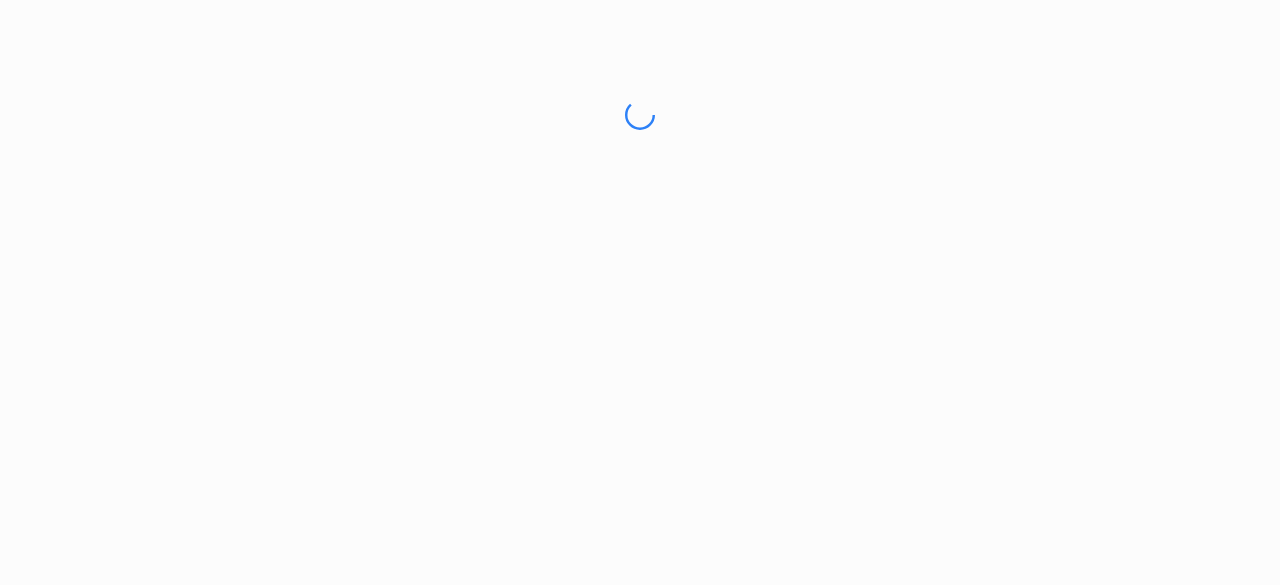 scroll, scrollTop: 0, scrollLeft: 0, axis: both 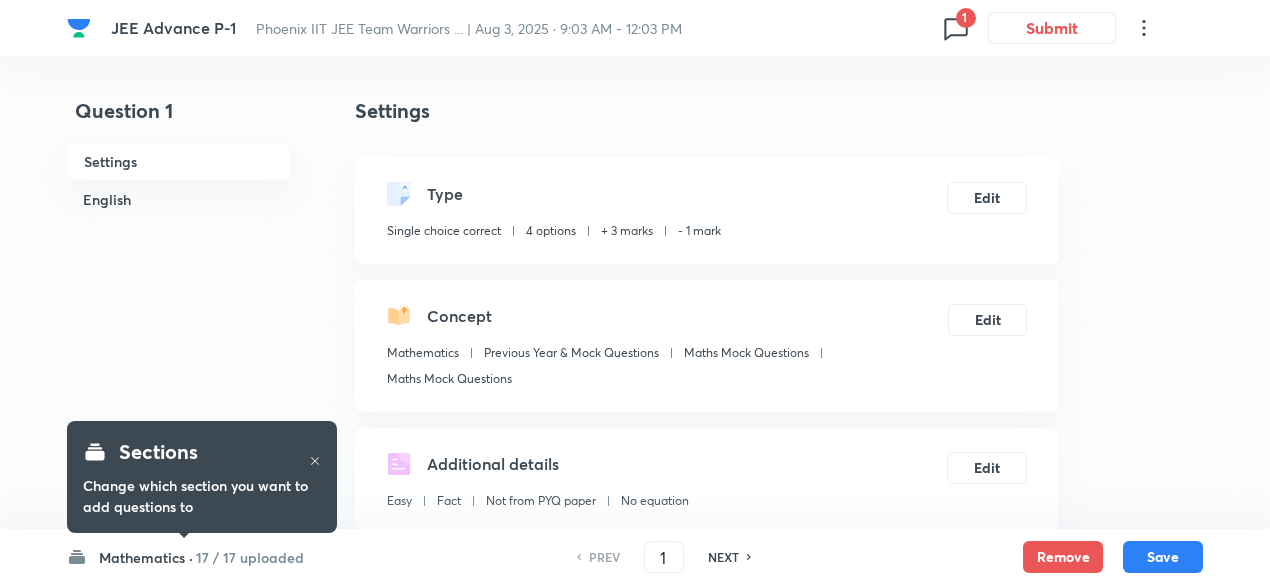 click 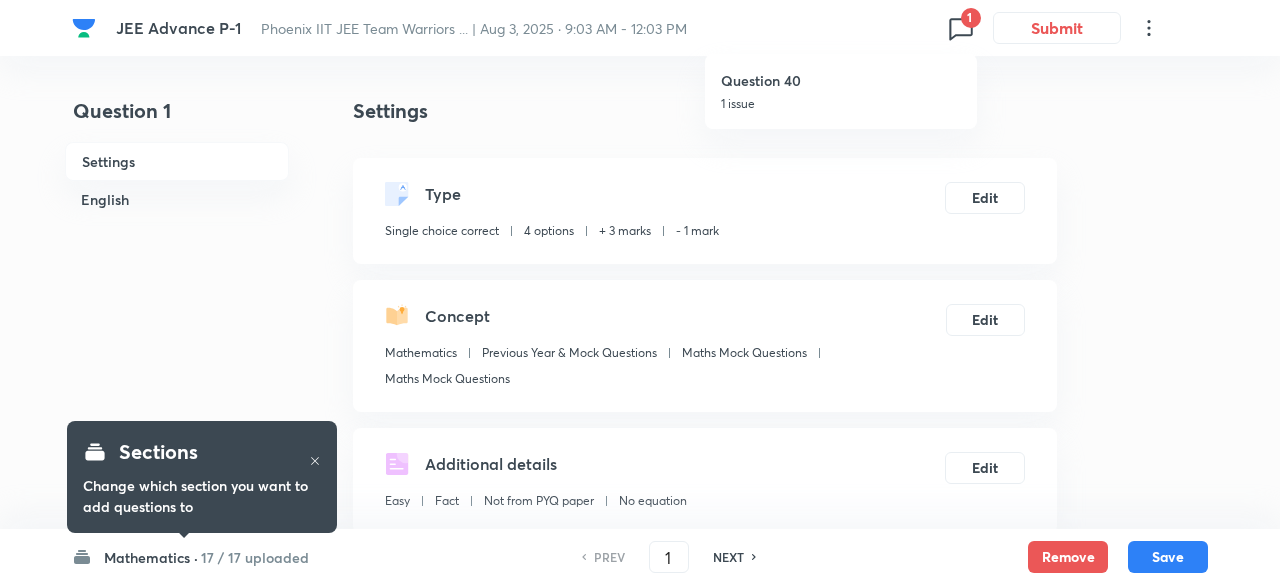 click at bounding box center (640, 292) 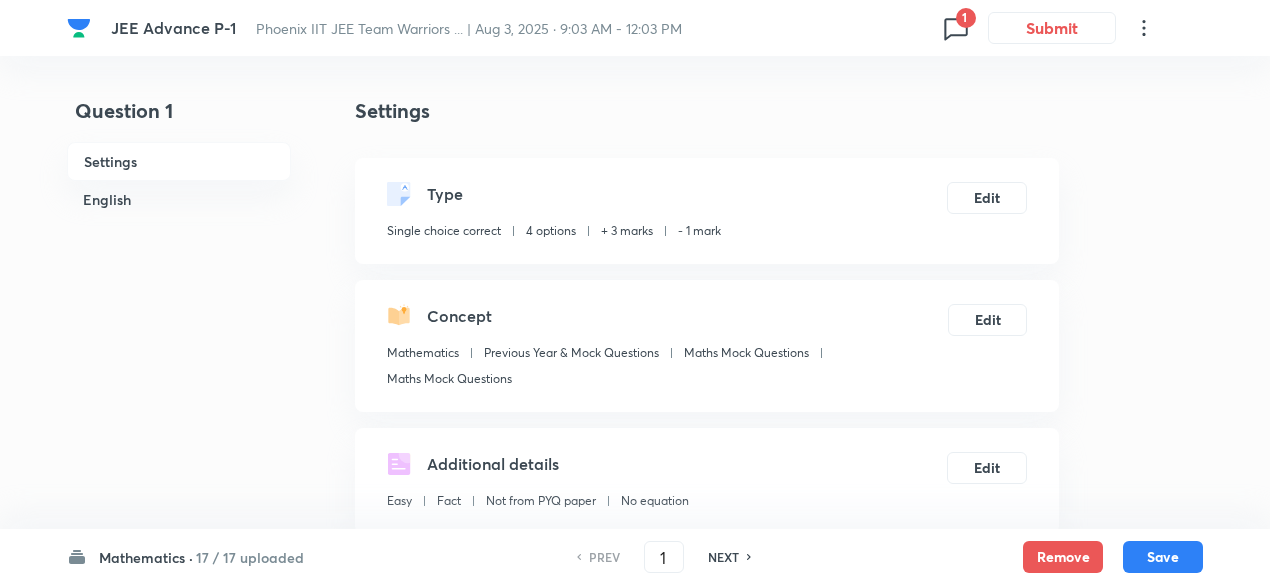 click 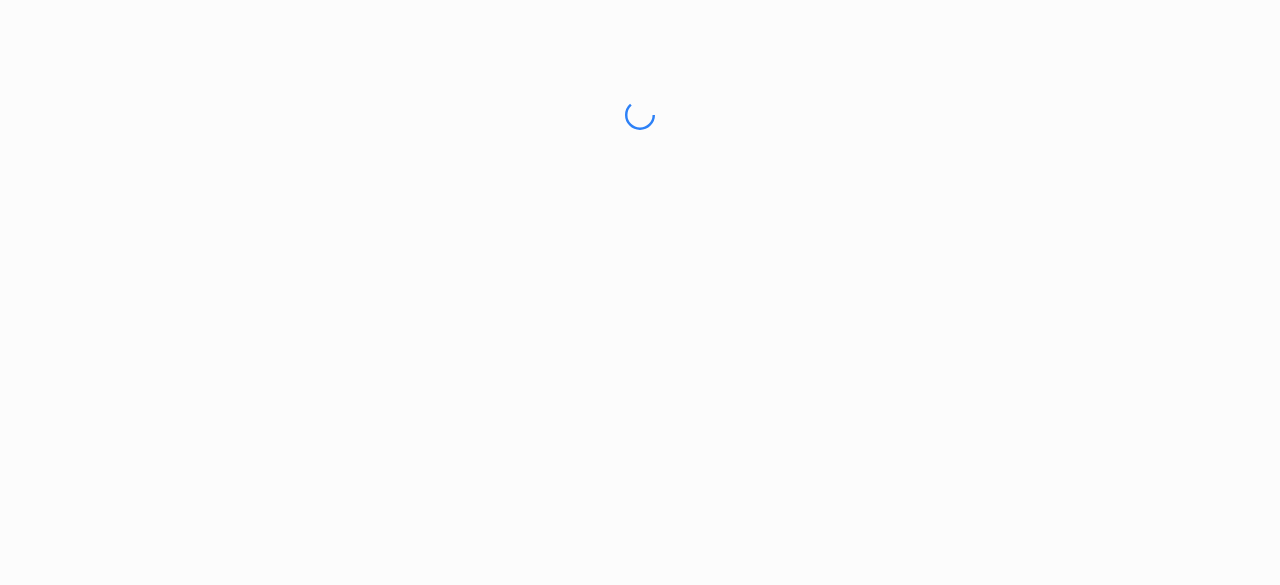 scroll, scrollTop: 0, scrollLeft: 0, axis: both 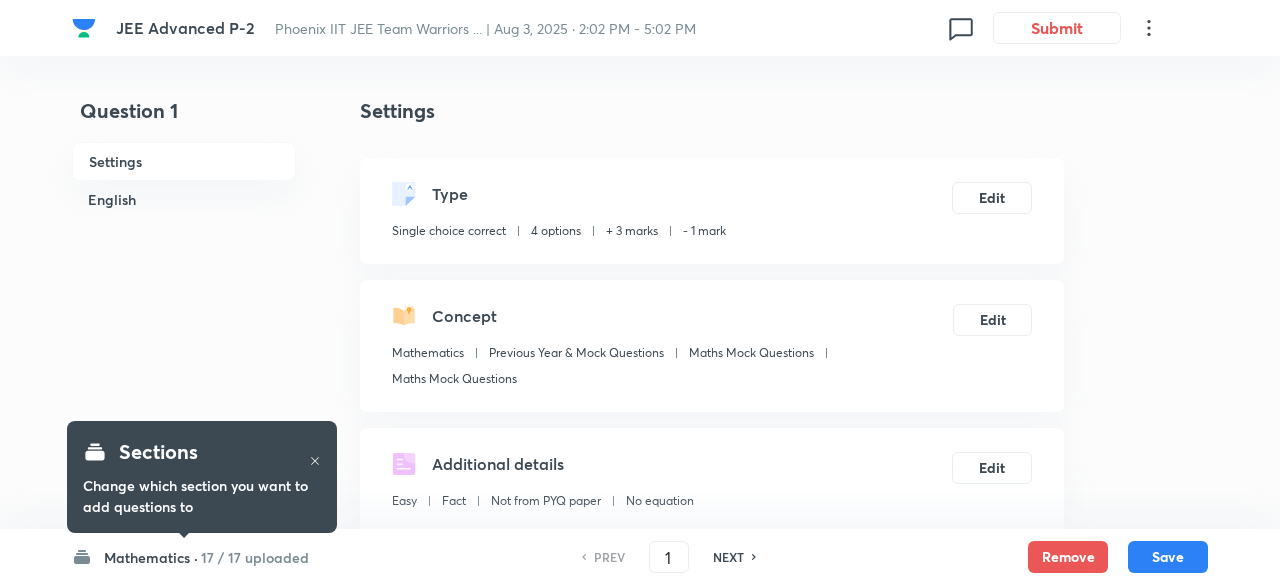 checkbox on "true" 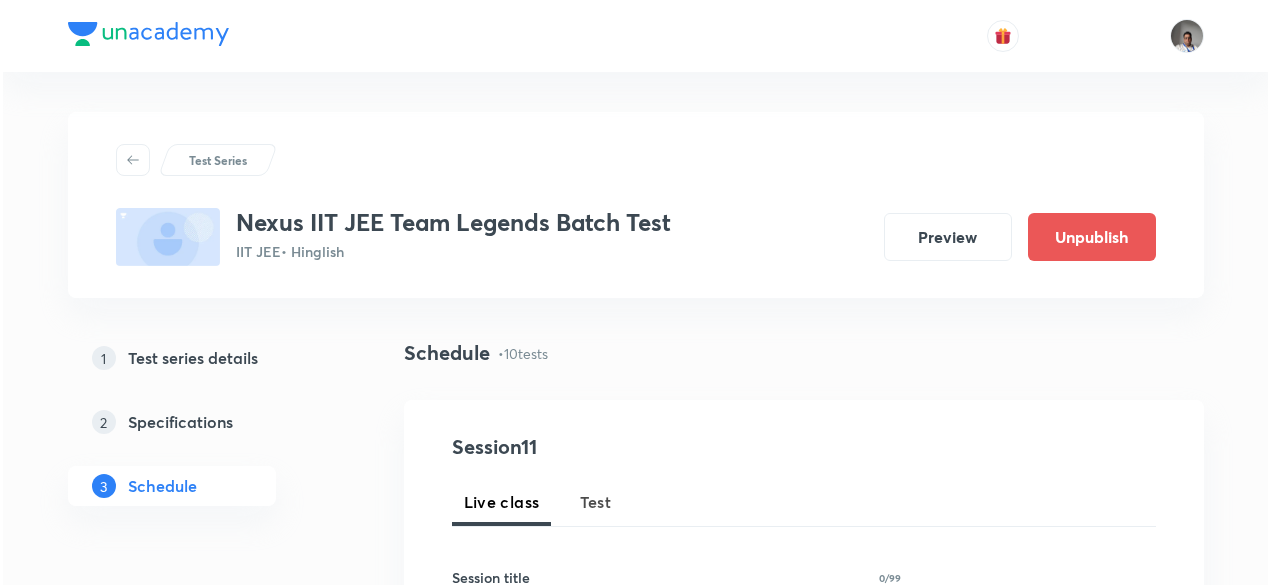 scroll, scrollTop: 0, scrollLeft: 0, axis: both 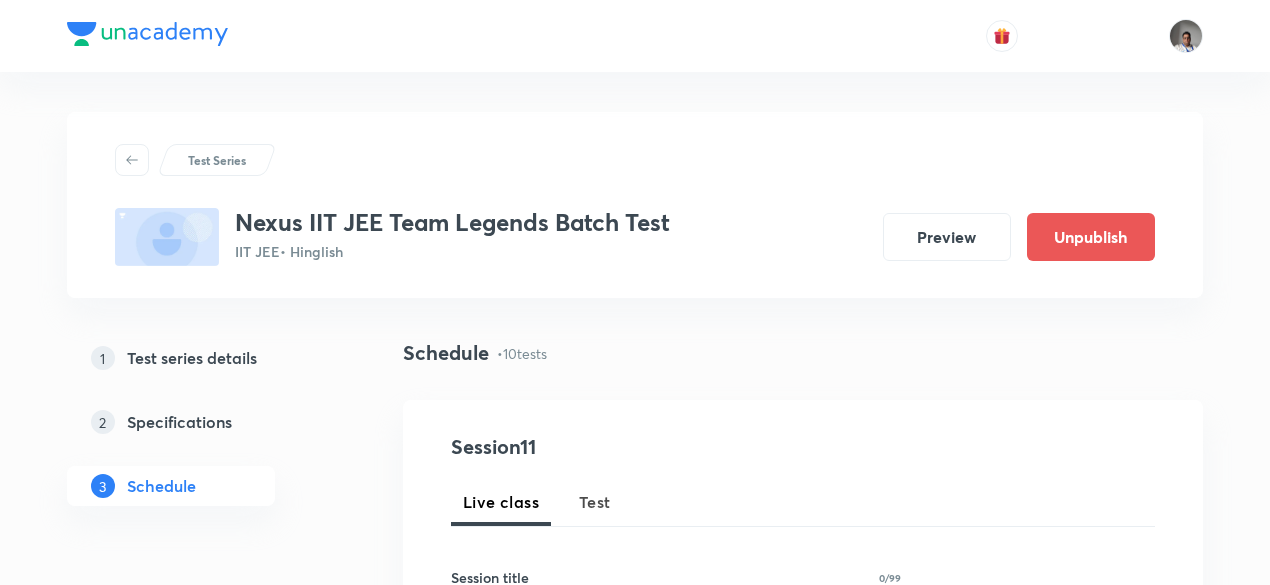 click on "Test" at bounding box center (595, 502) 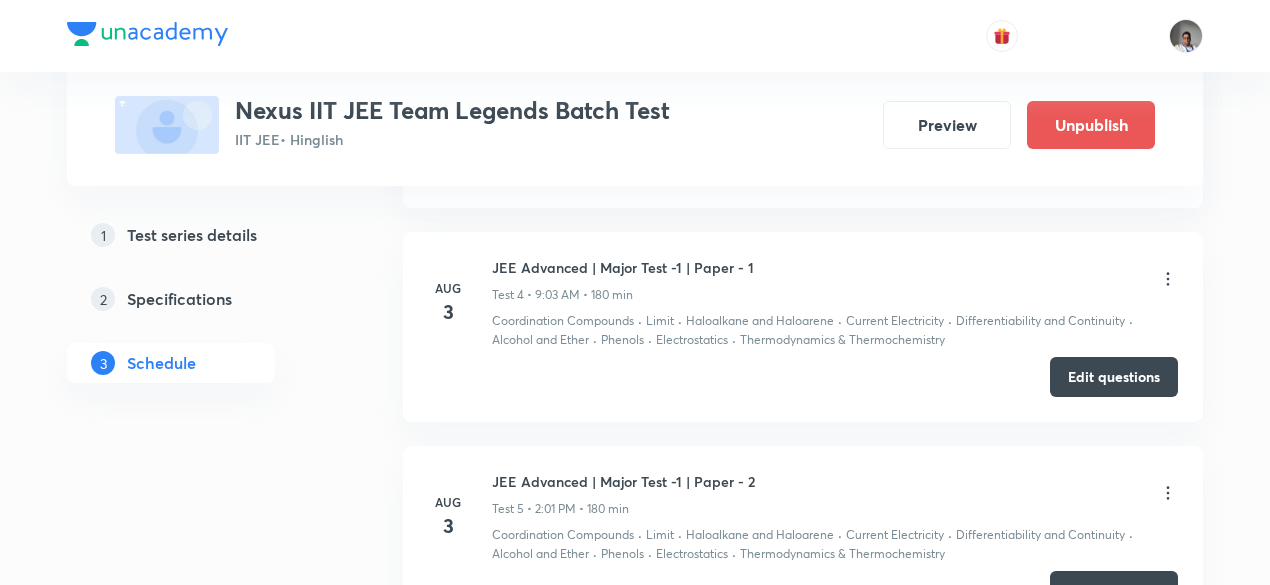 scroll, scrollTop: 1745, scrollLeft: 0, axis: vertical 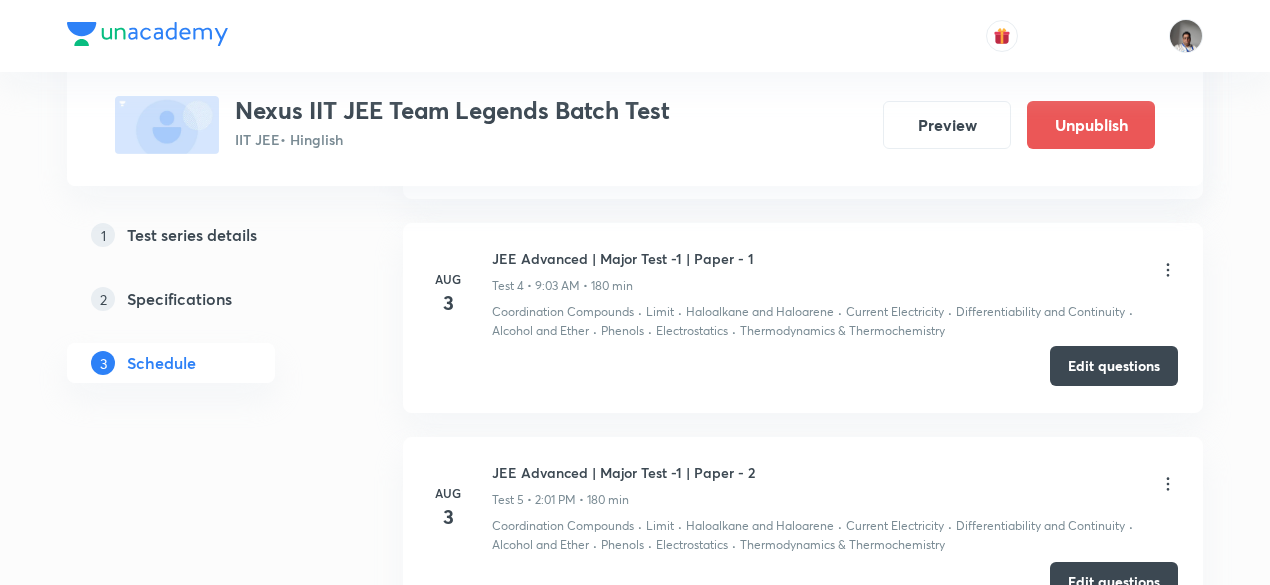 click on "Edit questions" at bounding box center [1114, 366] 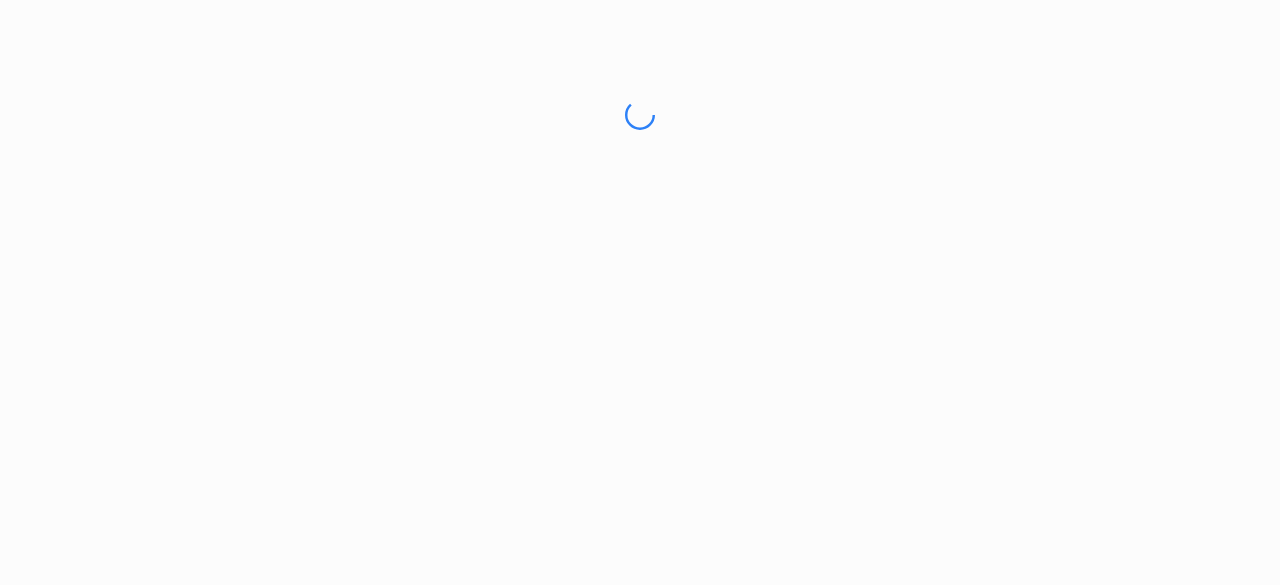 scroll, scrollTop: 0, scrollLeft: 0, axis: both 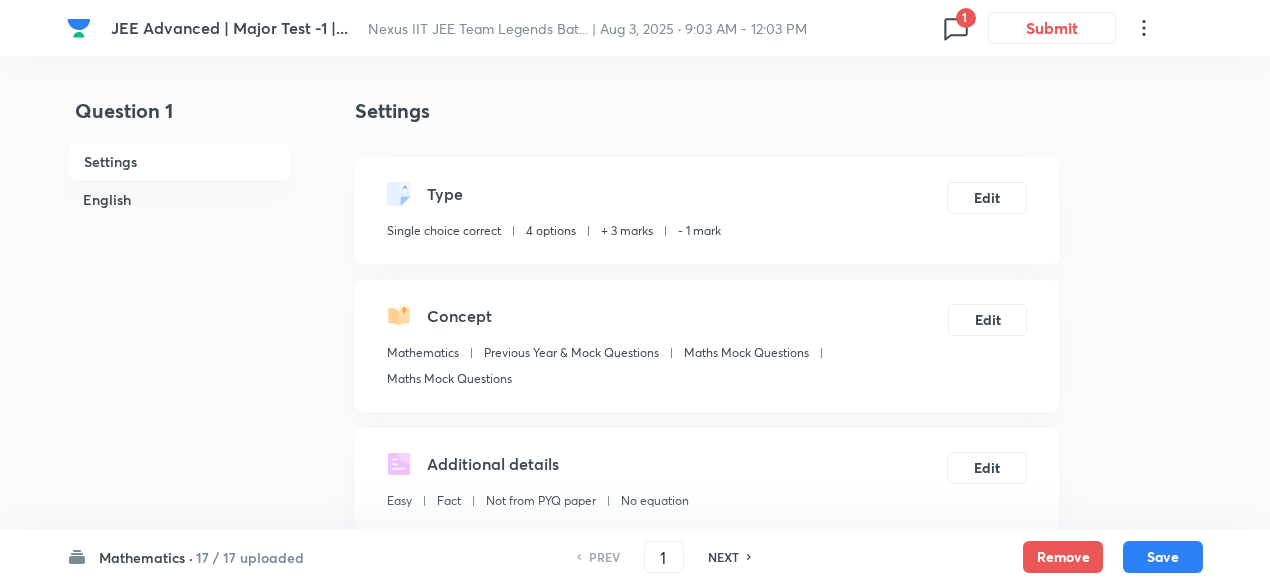 click 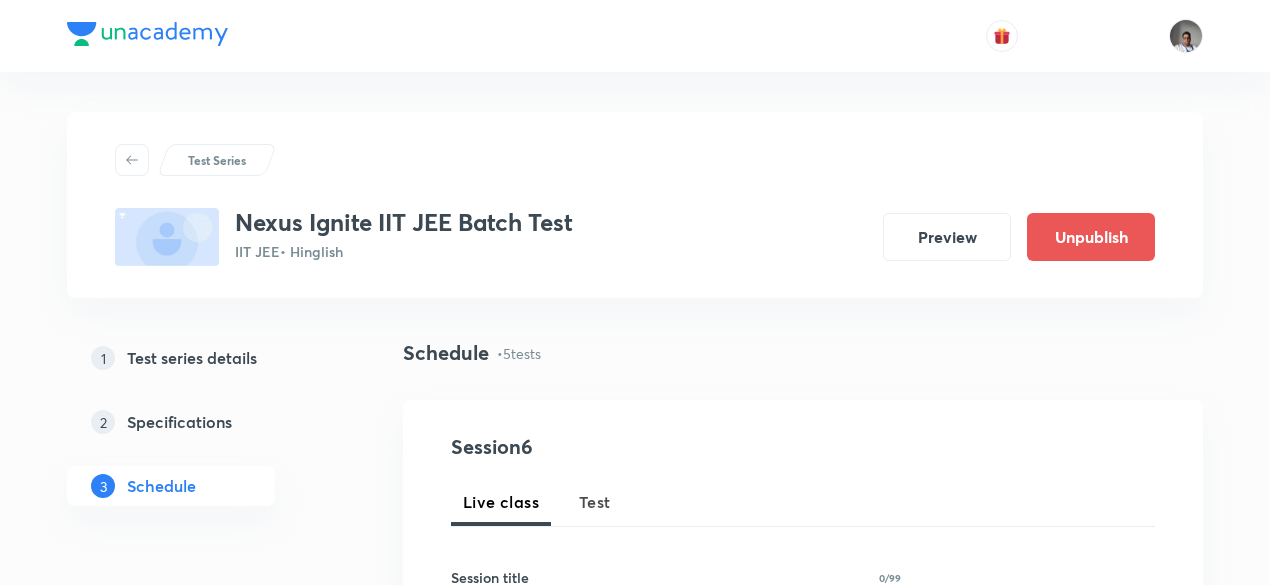 scroll, scrollTop: 0, scrollLeft: 0, axis: both 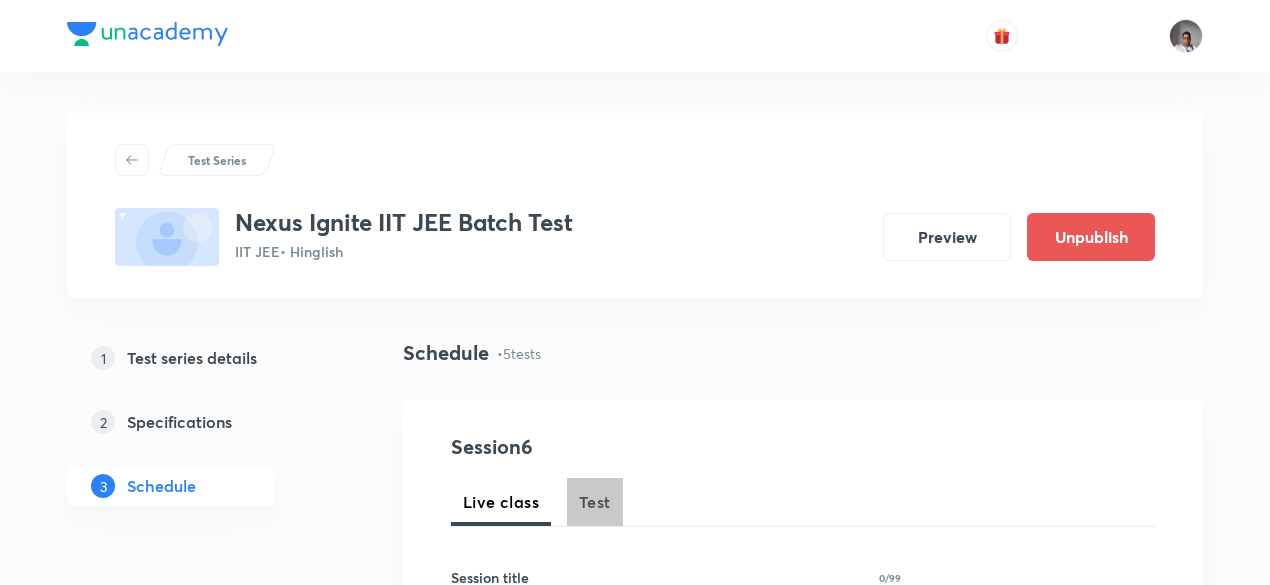 click on "Test" at bounding box center (595, 502) 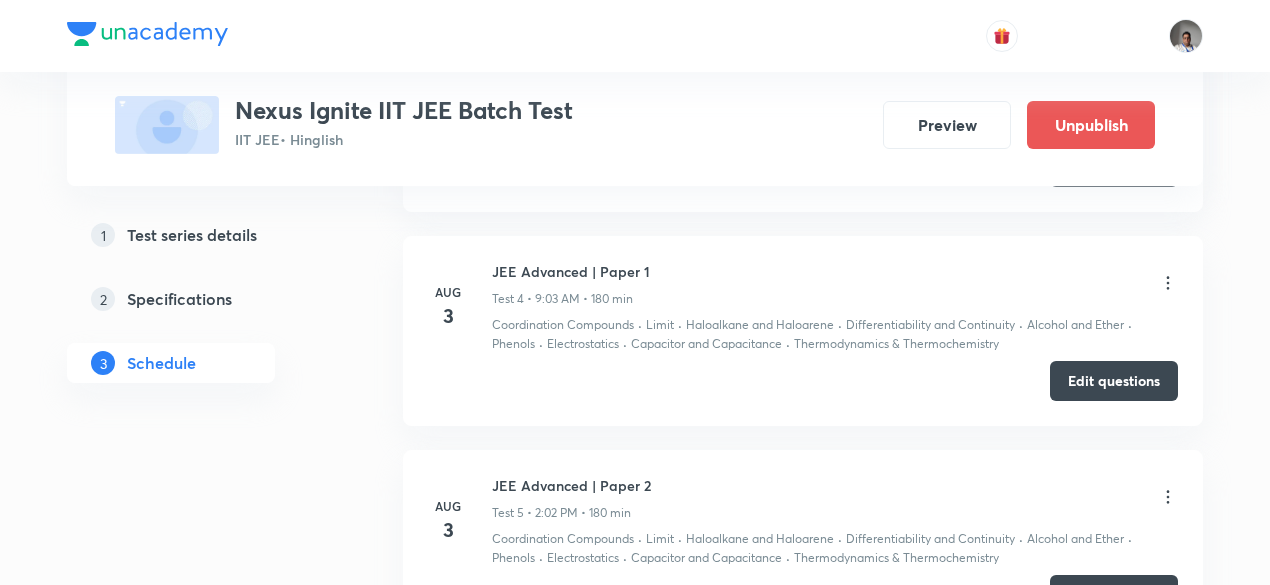 scroll, scrollTop: 1730, scrollLeft: 0, axis: vertical 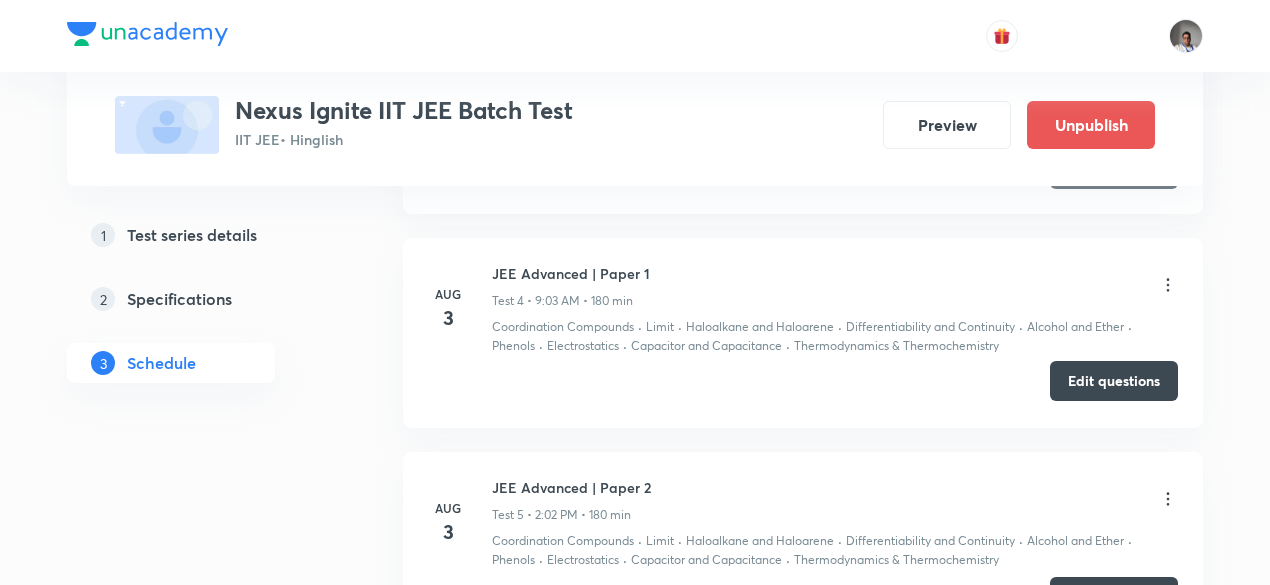 click on "Edit questions" at bounding box center [1114, 381] 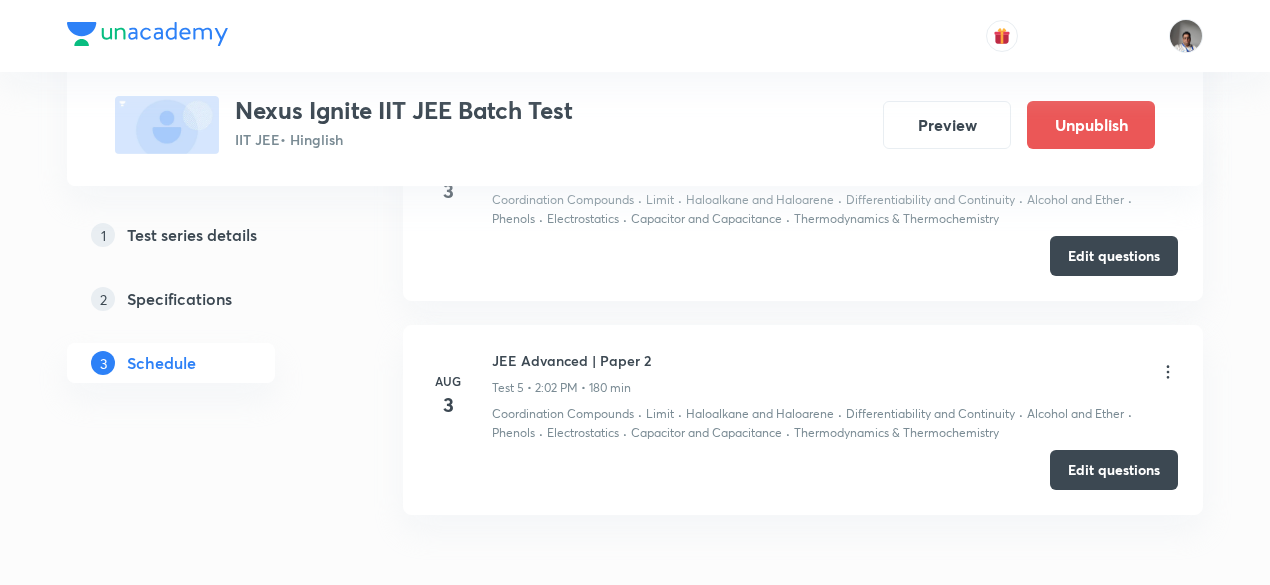 scroll, scrollTop: 1861, scrollLeft: 0, axis: vertical 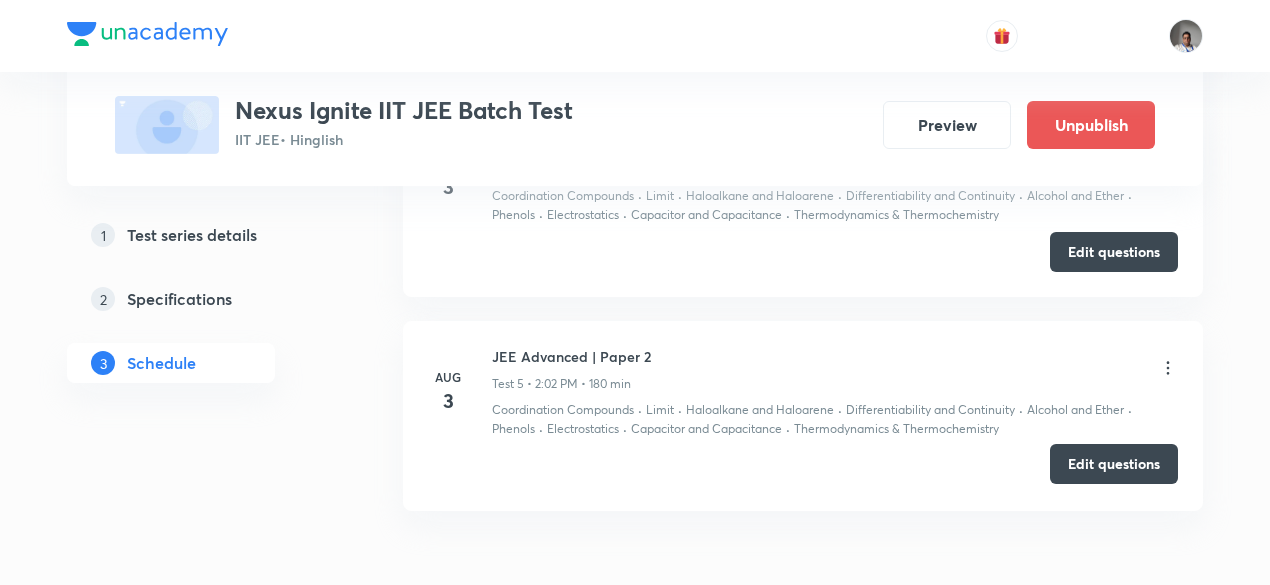click on "Edit questions" at bounding box center (1114, 464) 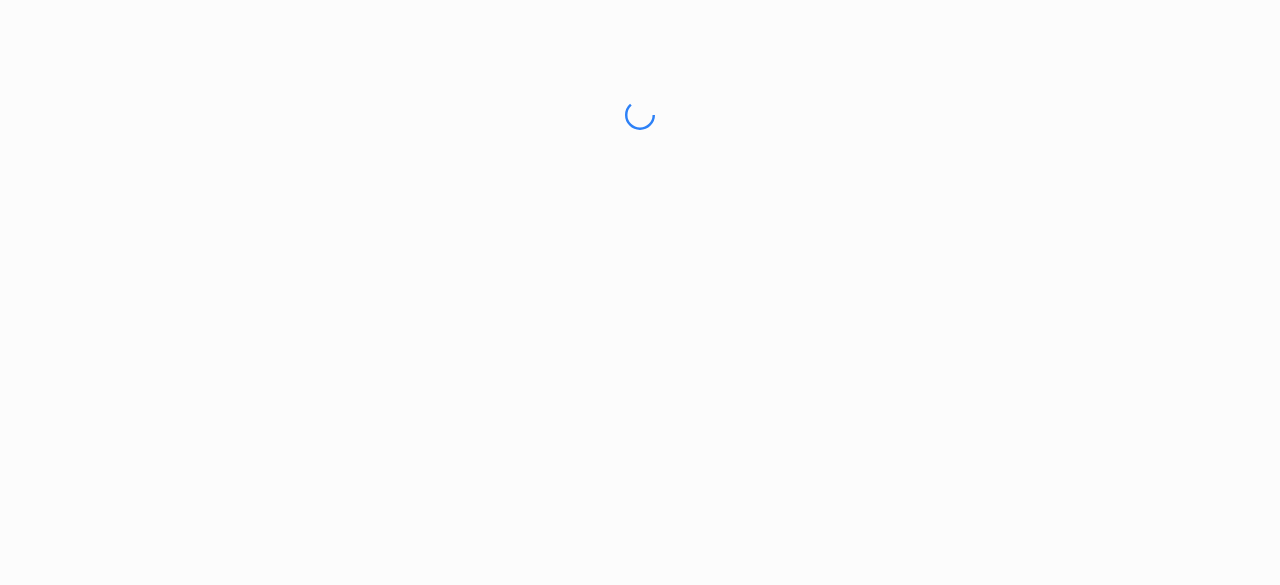 scroll, scrollTop: 0, scrollLeft: 0, axis: both 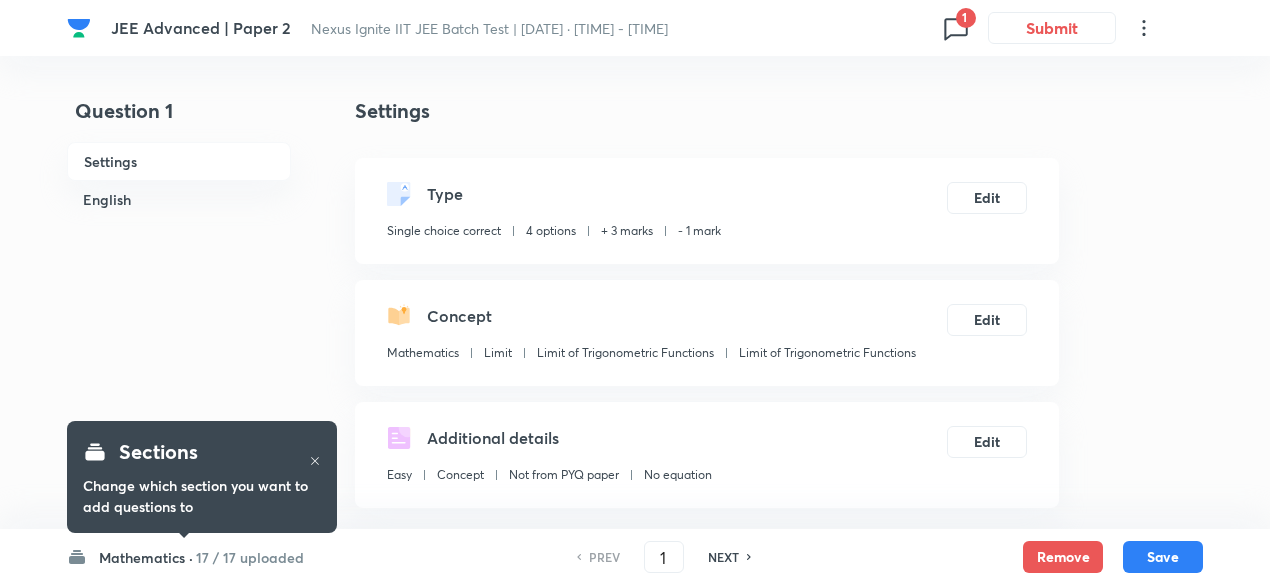 checkbox on "true" 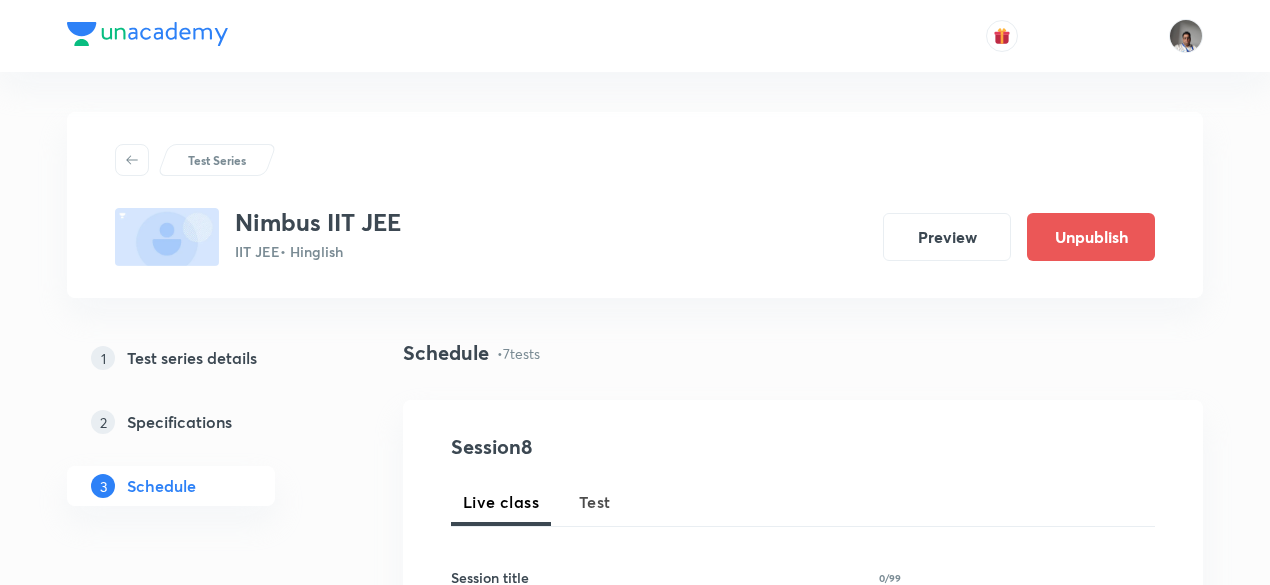 scroll, scrollTop: 0, scrollLeft: 0, axis: both 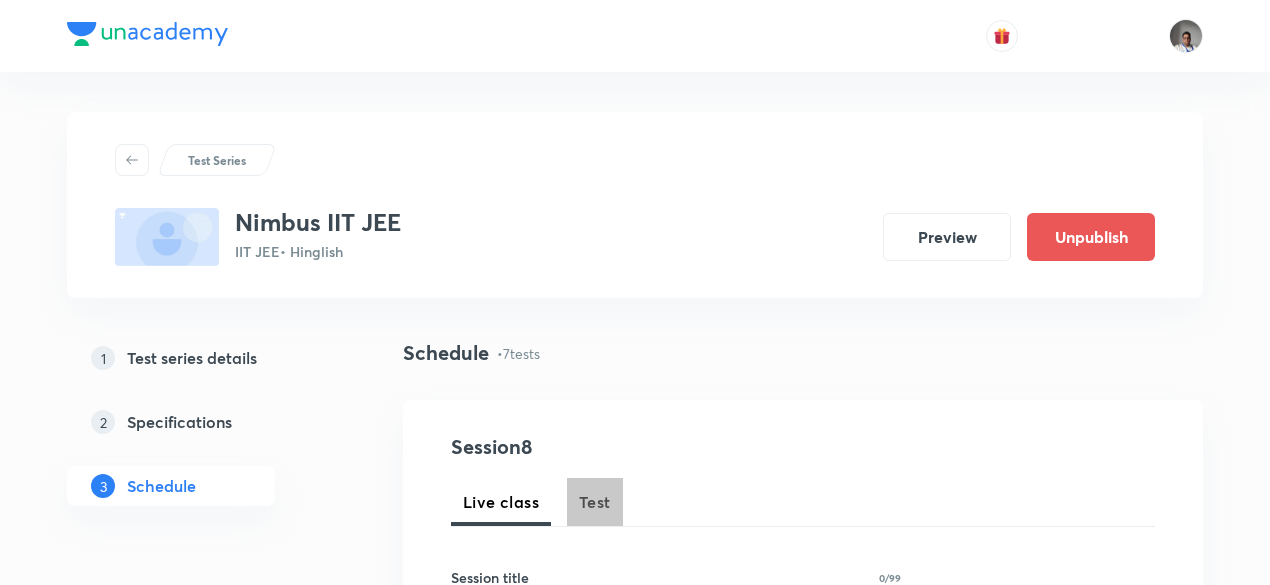 click on "Test" at bounding box center [595, 502] 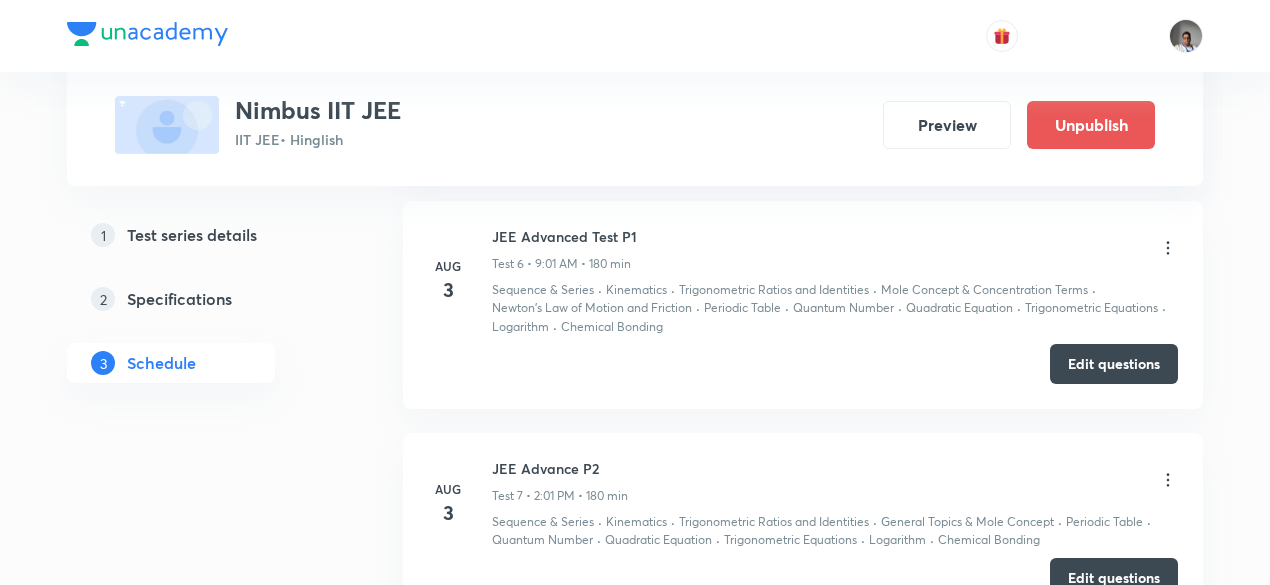 scroll, scrollTop: 2125, scrollLeft: 0, axis: vertical 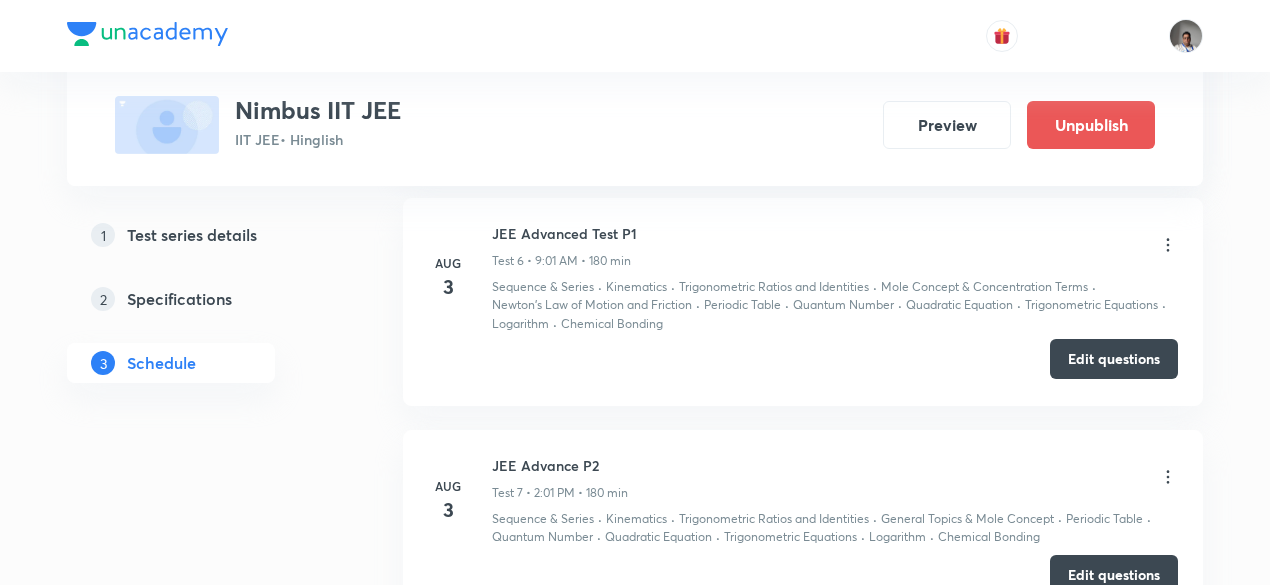 click on "Edit questions" at bounding box center [1114, 359] 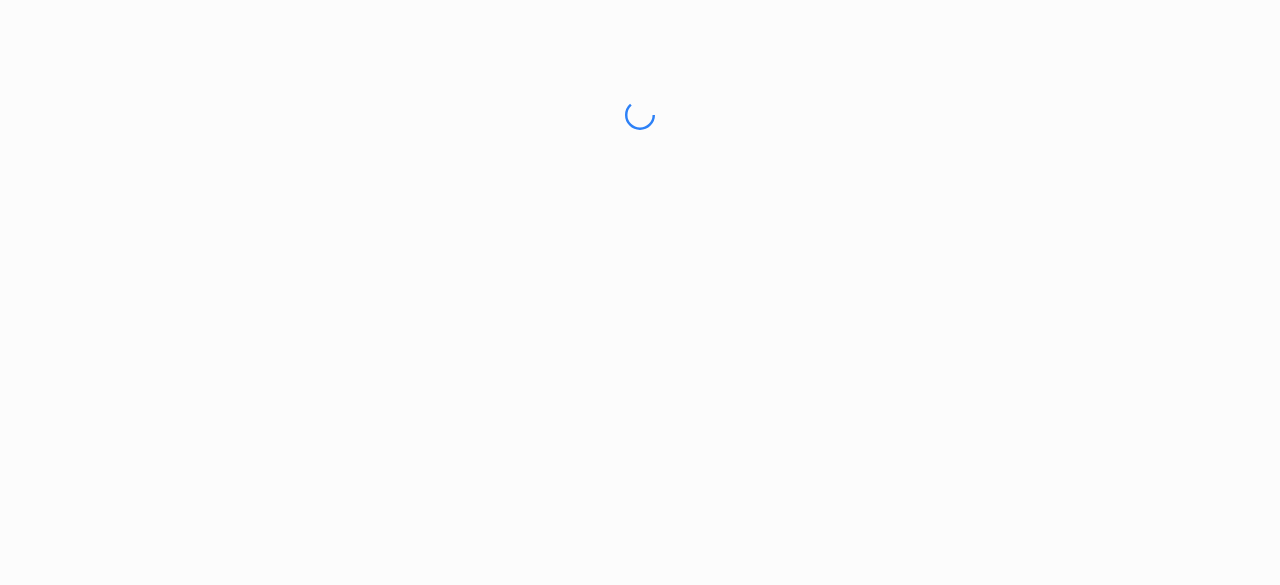 scroll, scrollTop: 0, scrollLeft: 0, axis: both 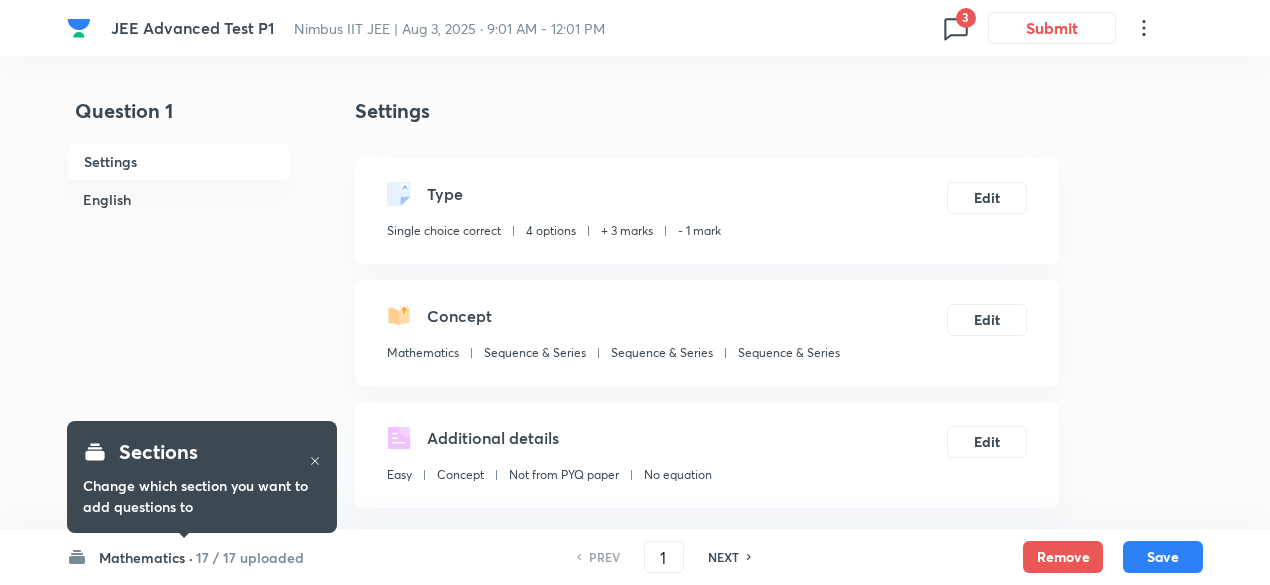 click 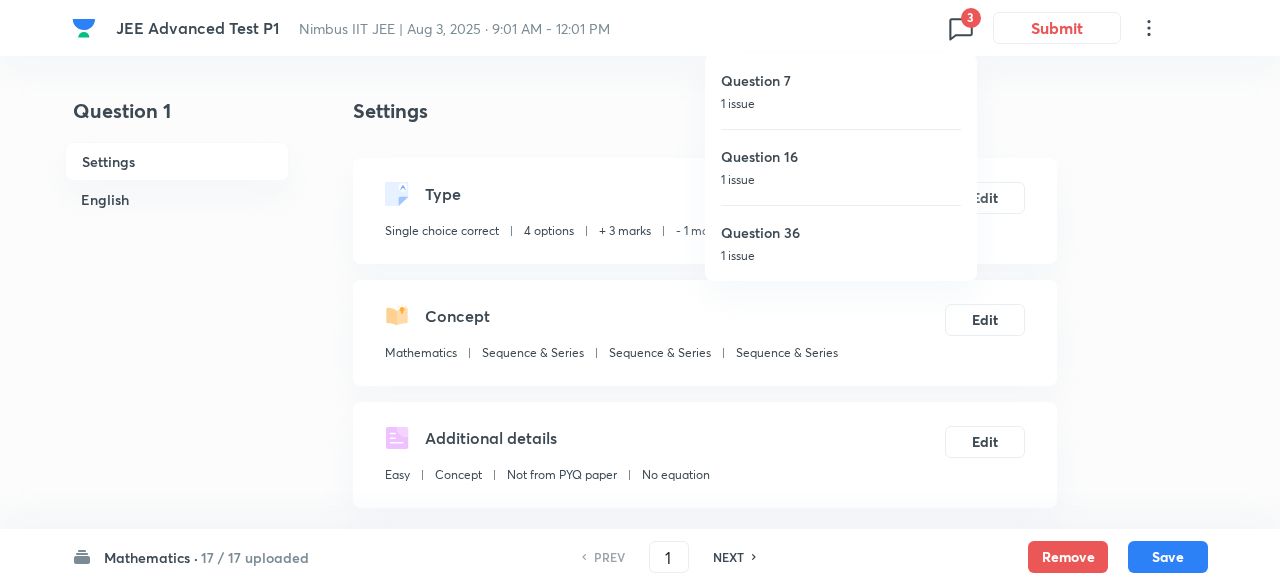 click on "1 issue" at bounding box center [841, 256] 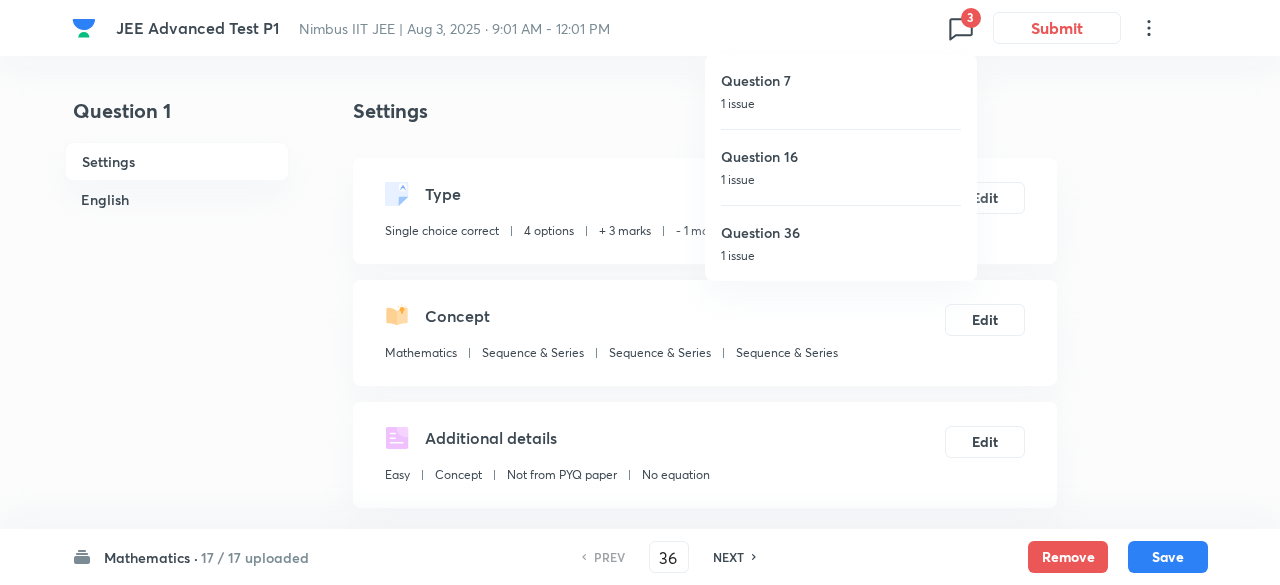 checkbox on "false" 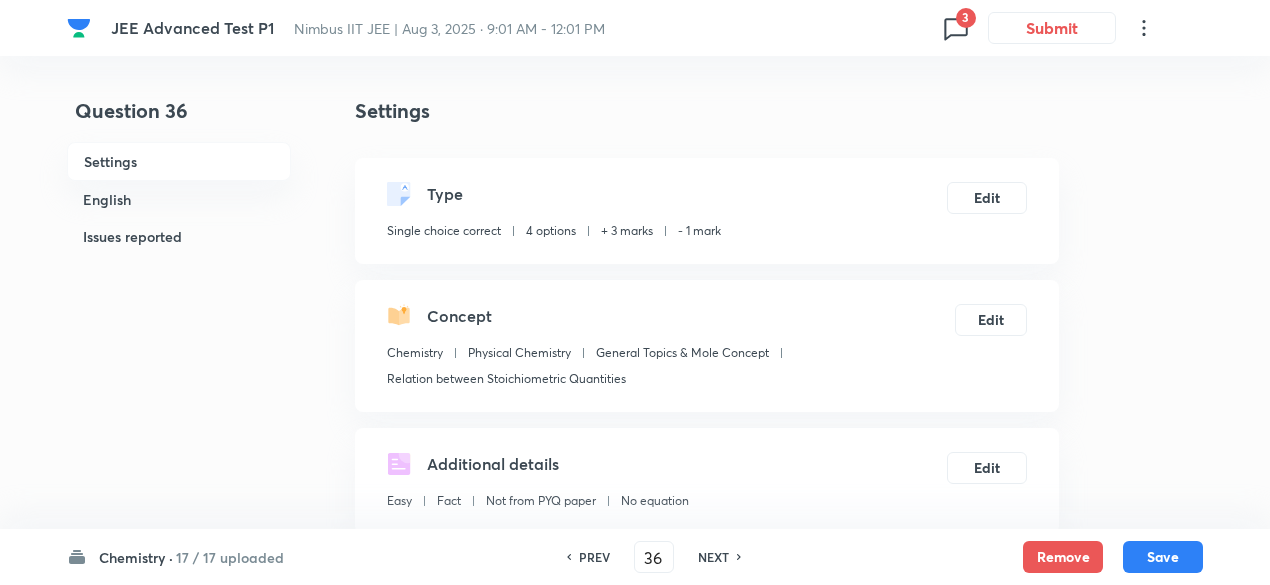 click 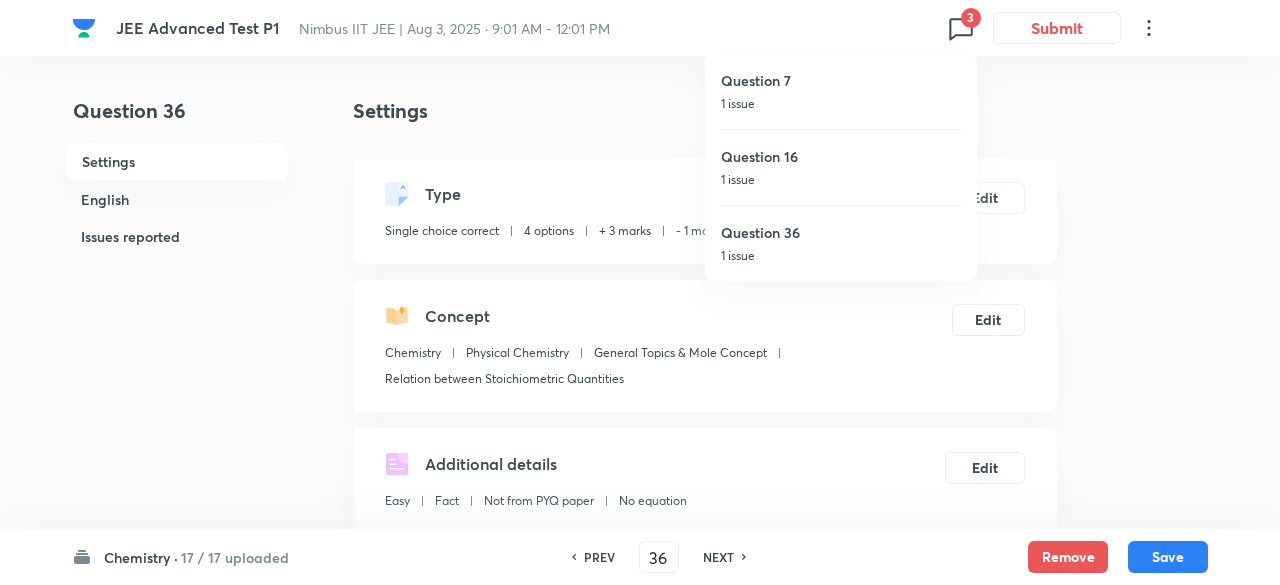 click on "Question 7 1 issue" at bounding box center (841, 91) 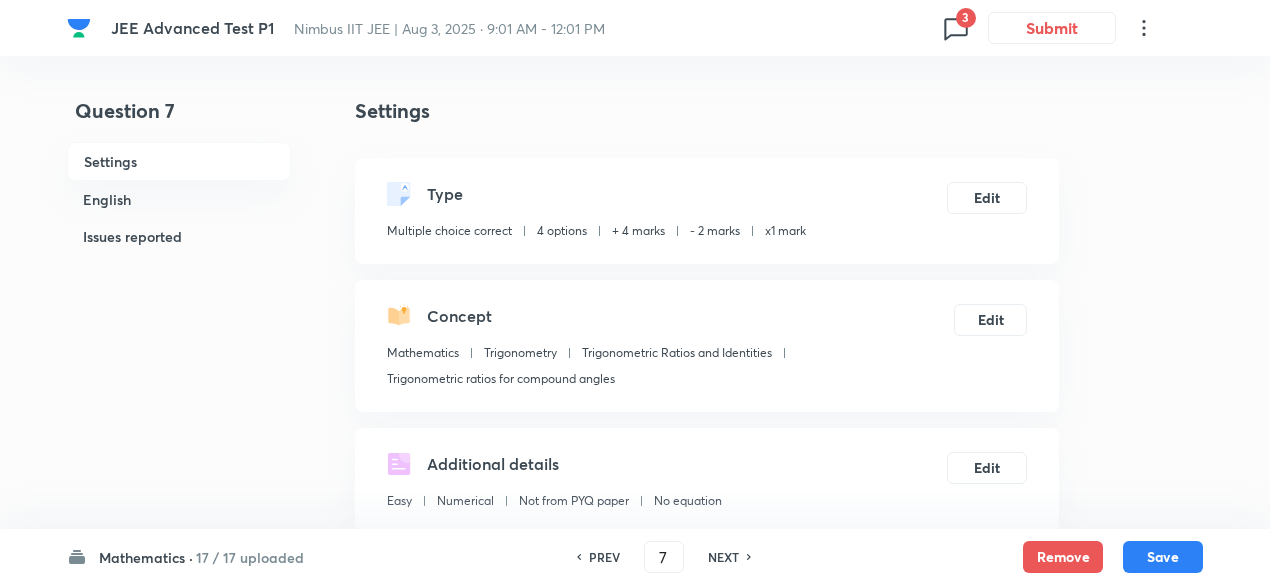 click on "3" at bounding box center [966, 18] 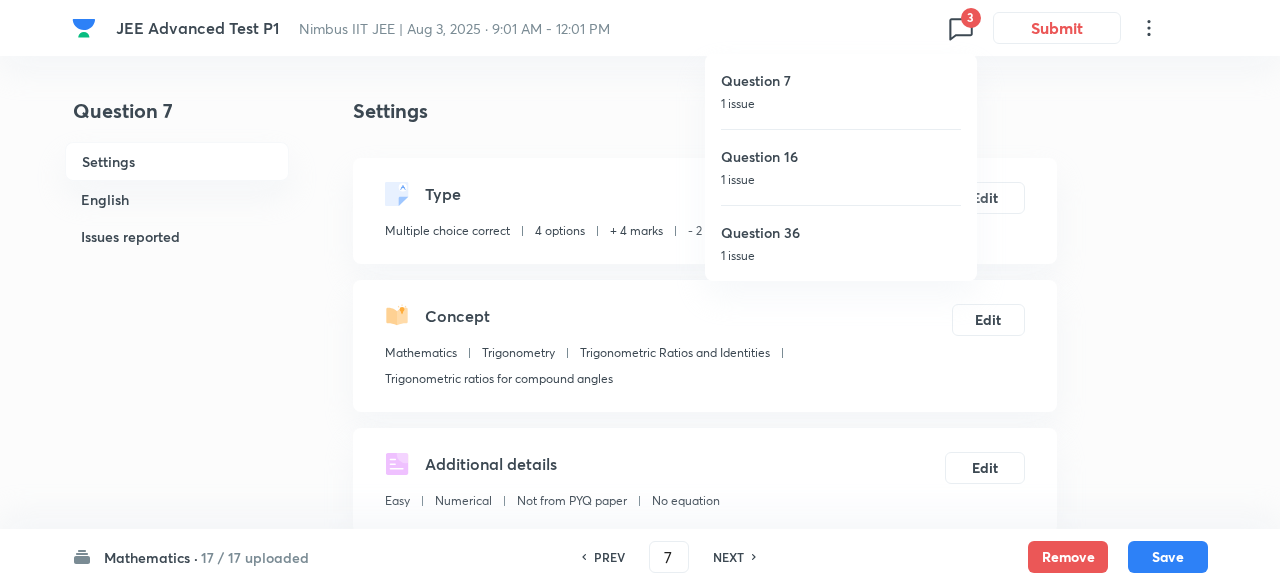 click on "Question 16" at bounding box center (841, 156) 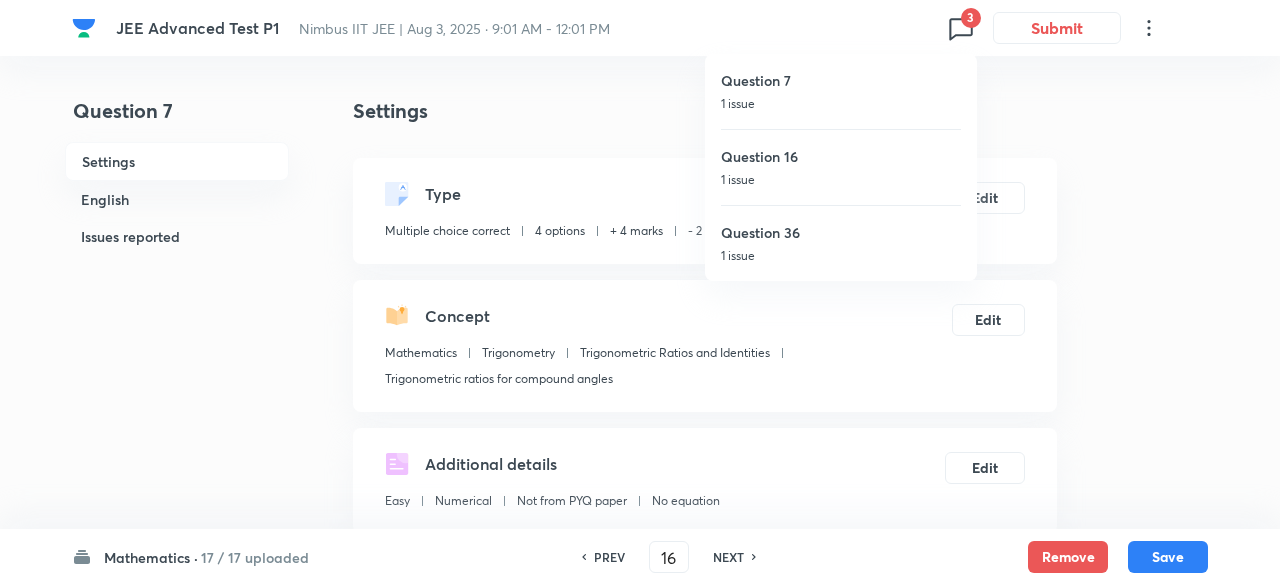 checkbox on "true" 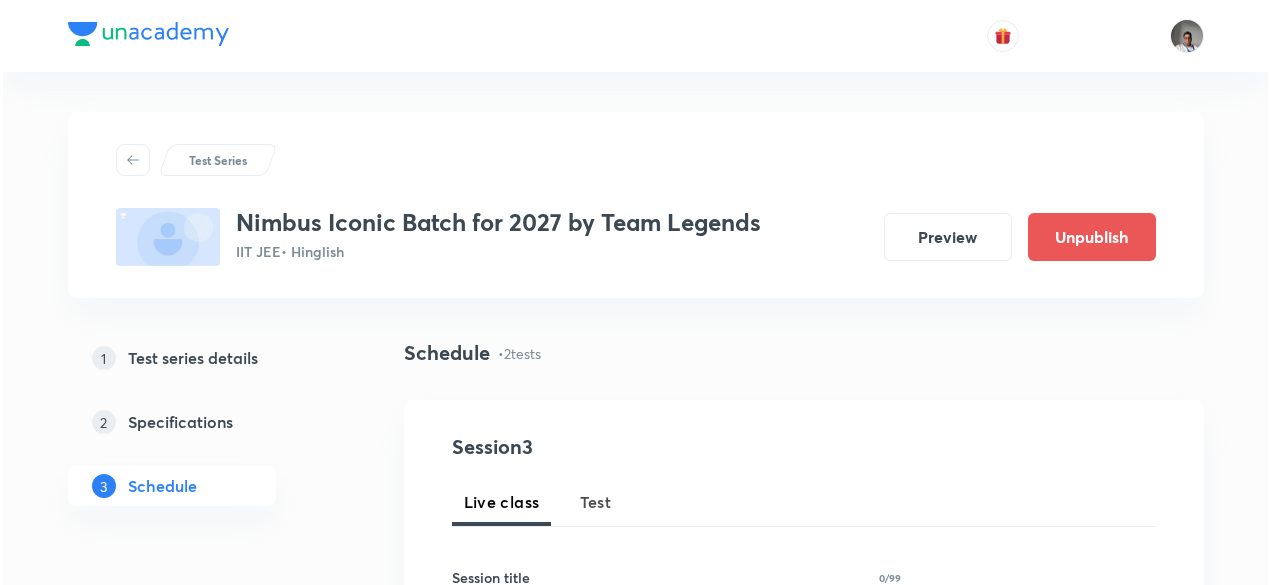 scroll, scrollTop: 0, scrollLeft: 0, axis: both 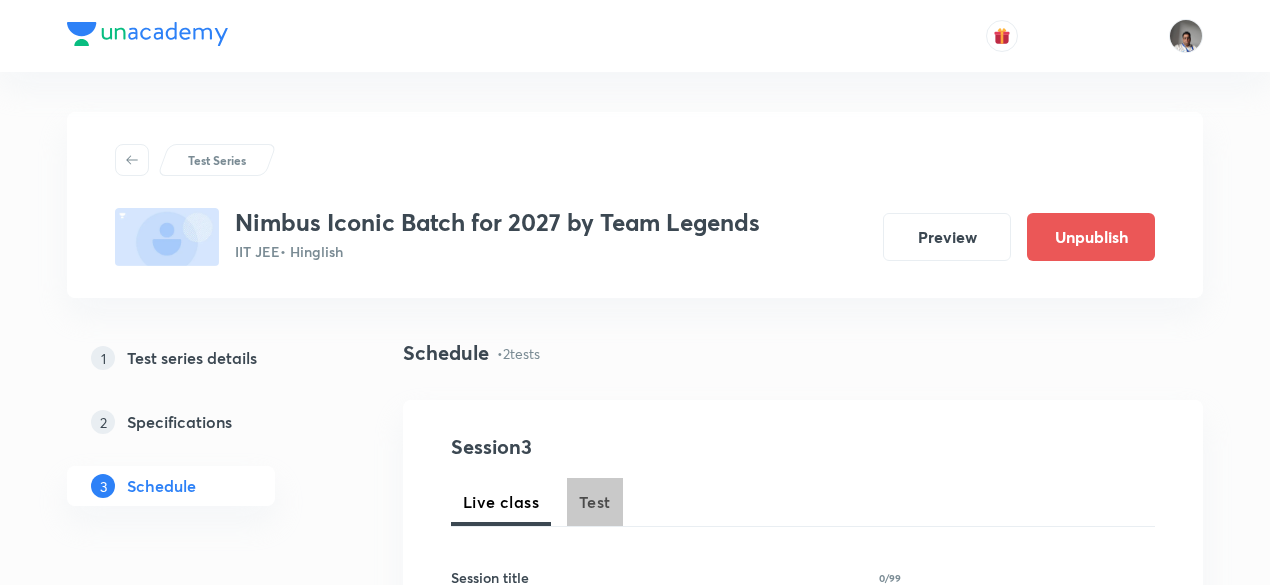 click on "Test" at bounding box center [595, 502] 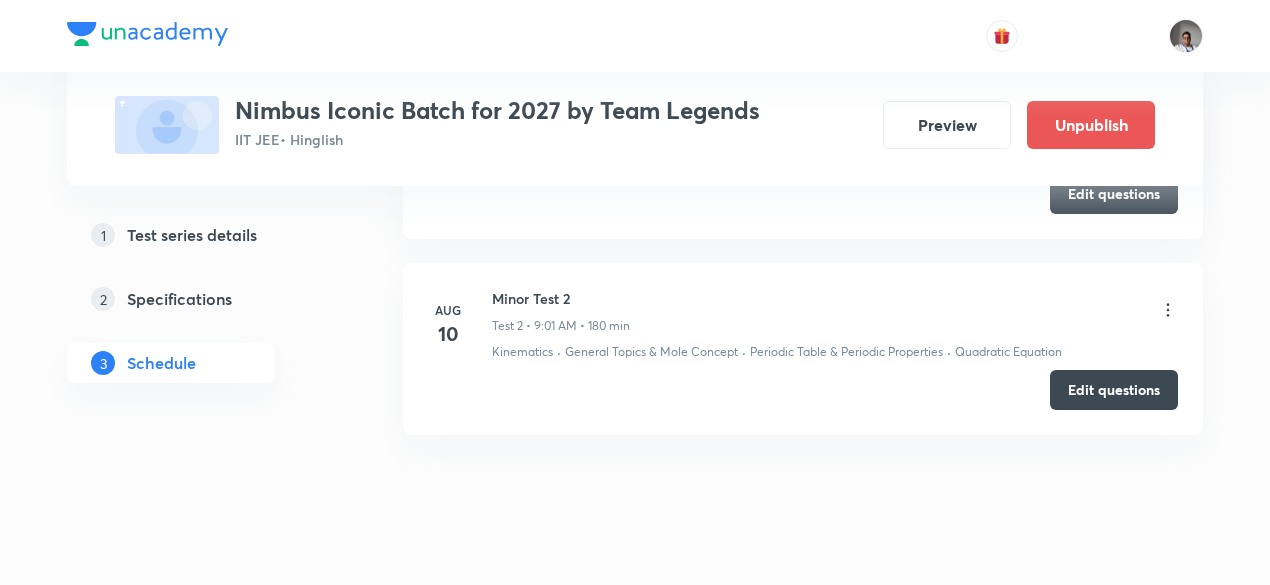 scroll, scrollTop: 1249, scrollLeft: 0, axis: vertical 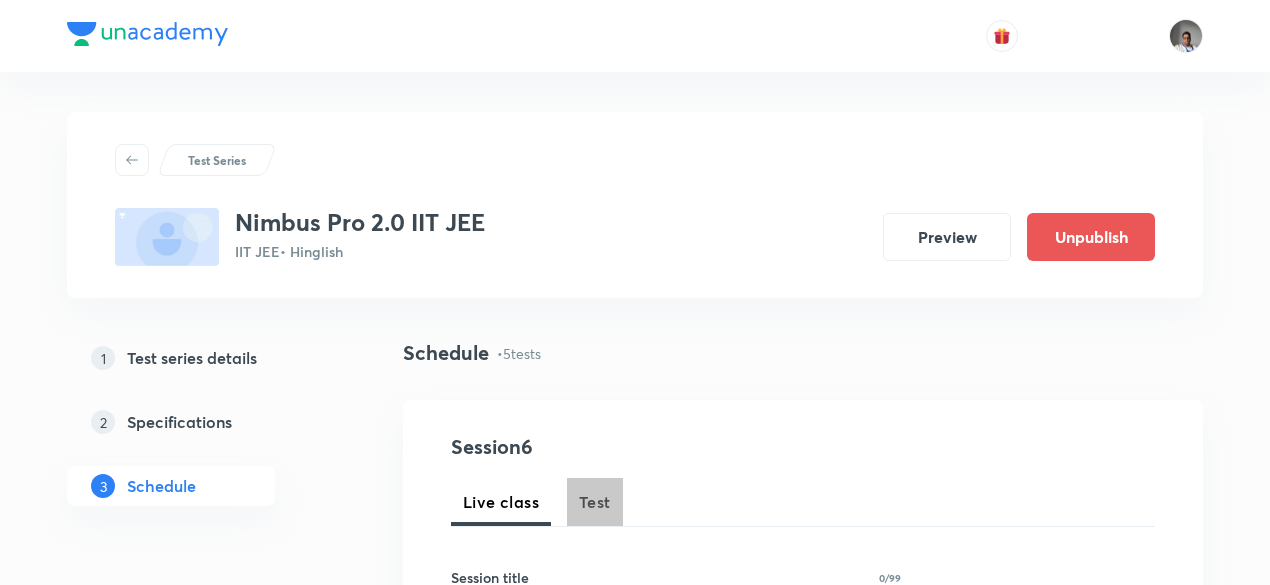 click on "Test" at bounding box center (595, 502) 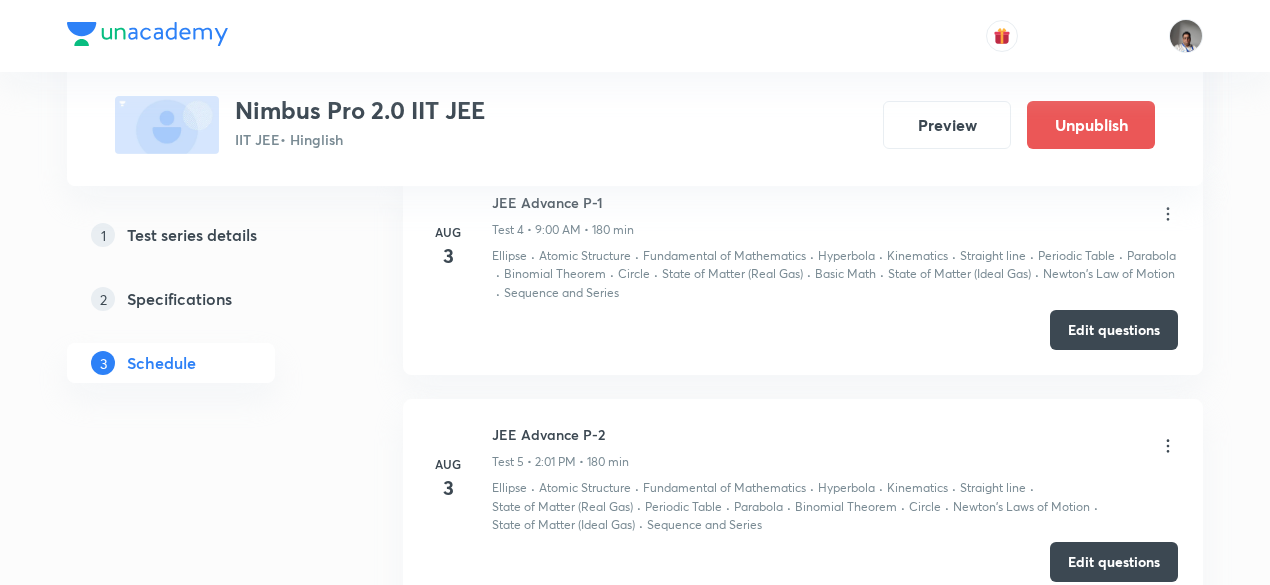scroll, scrollTop: 1768, scrollLeft: 0, axis: vertical 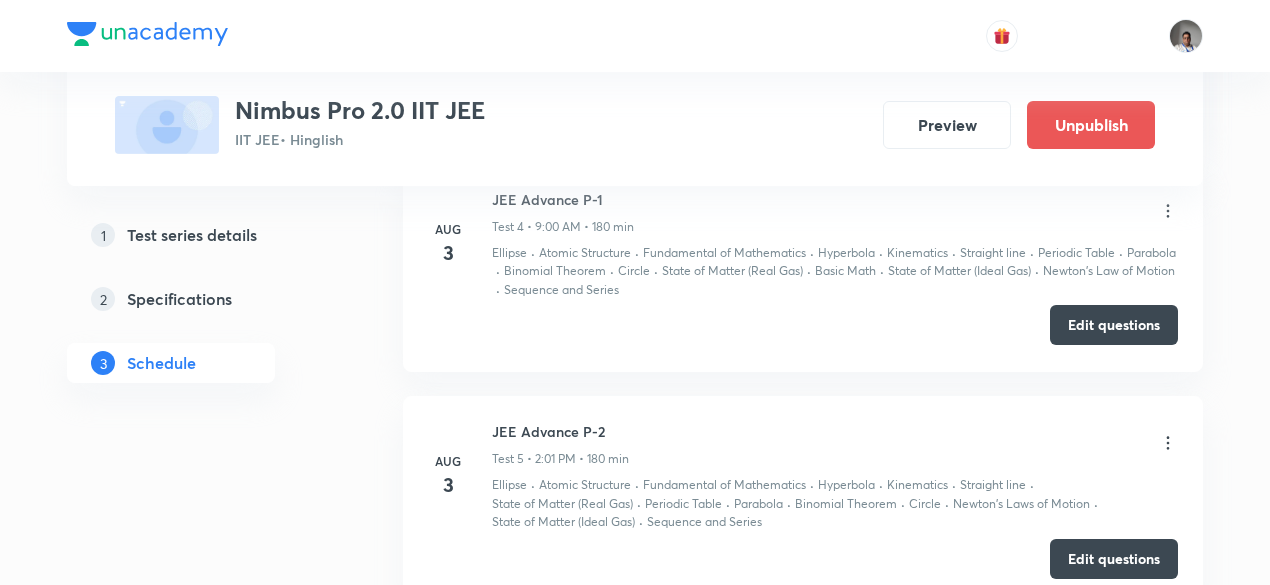 click on "Edit questions" at bounding box center (1114, 325) 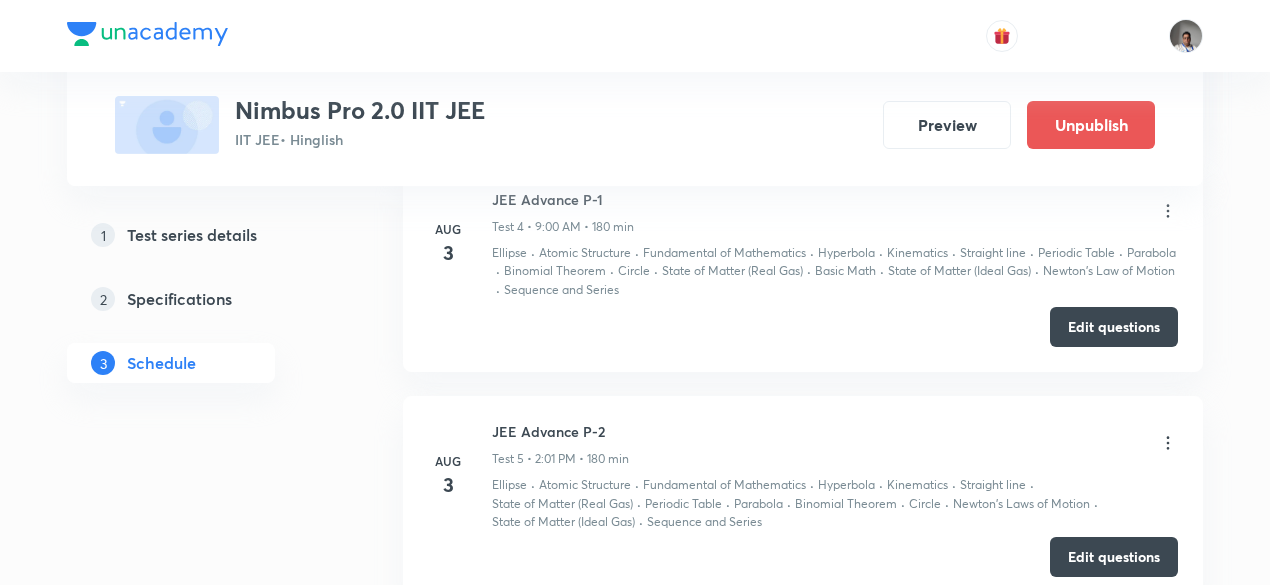 click on "Edit questions" at bounding box center (1114, 557) 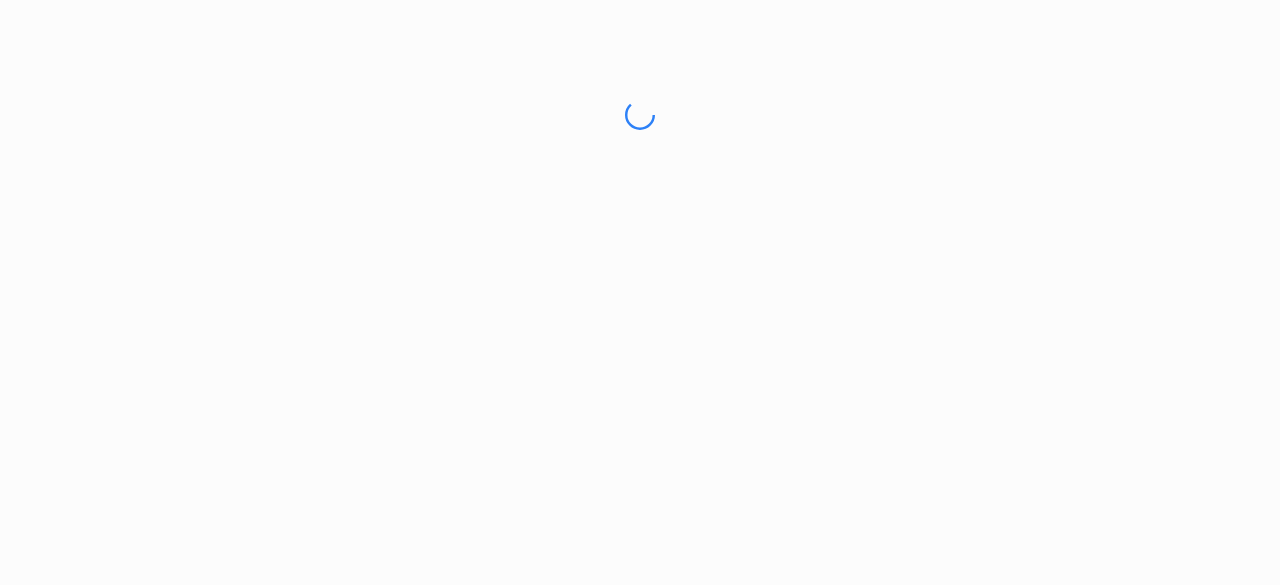 scroll, scrollTop: 0, scrollLeft: 0, axis: both 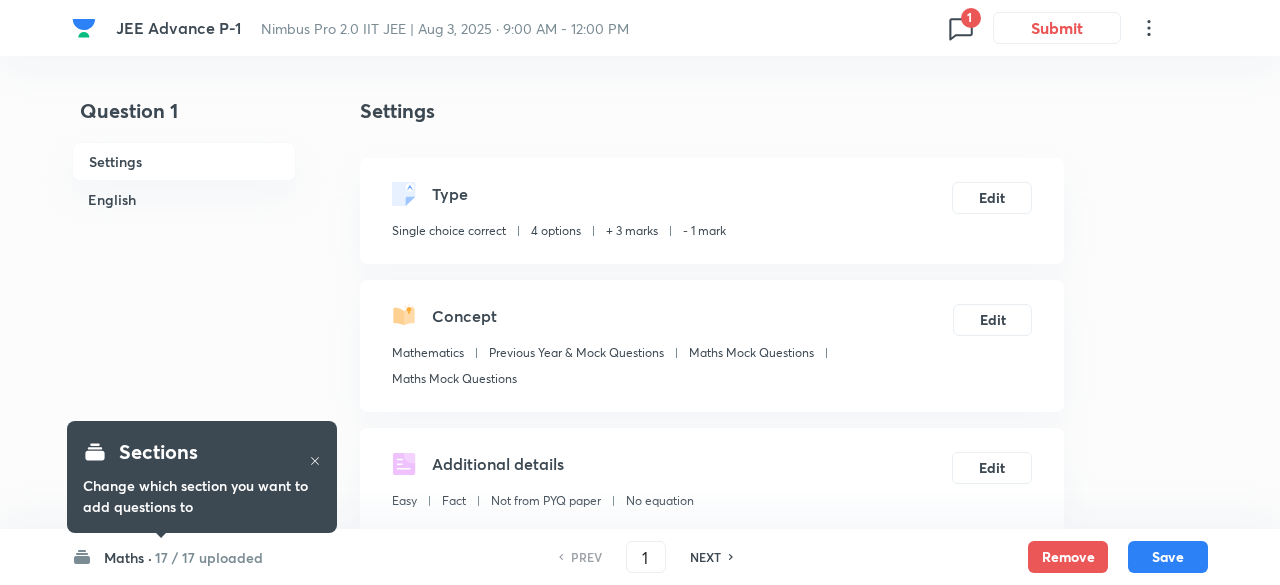 checkbox on "true" 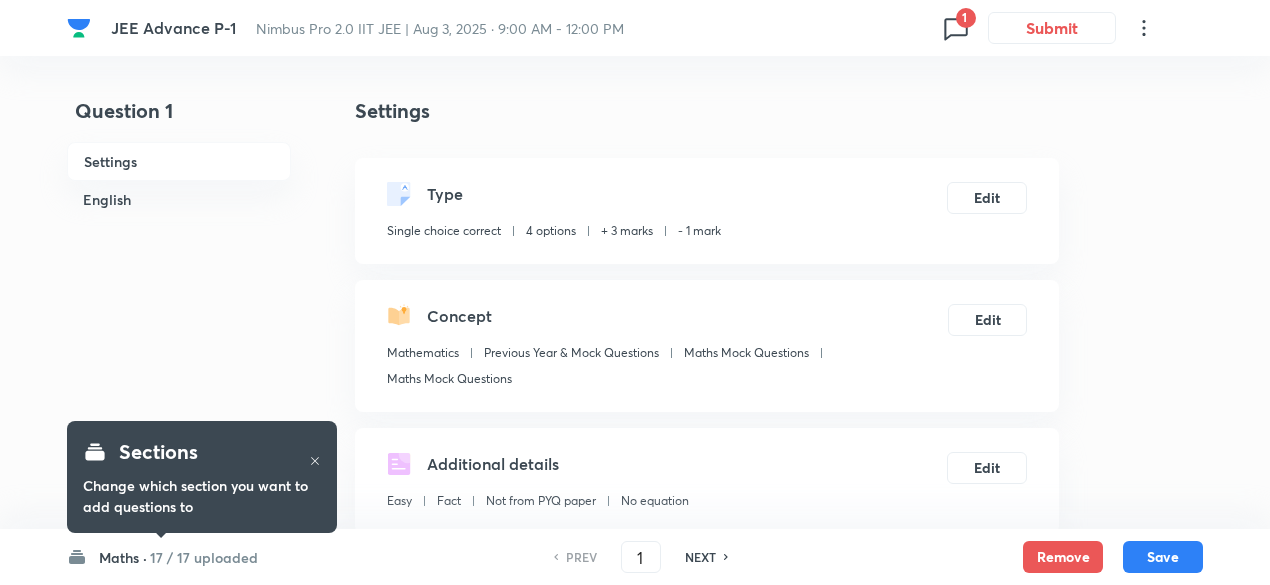click 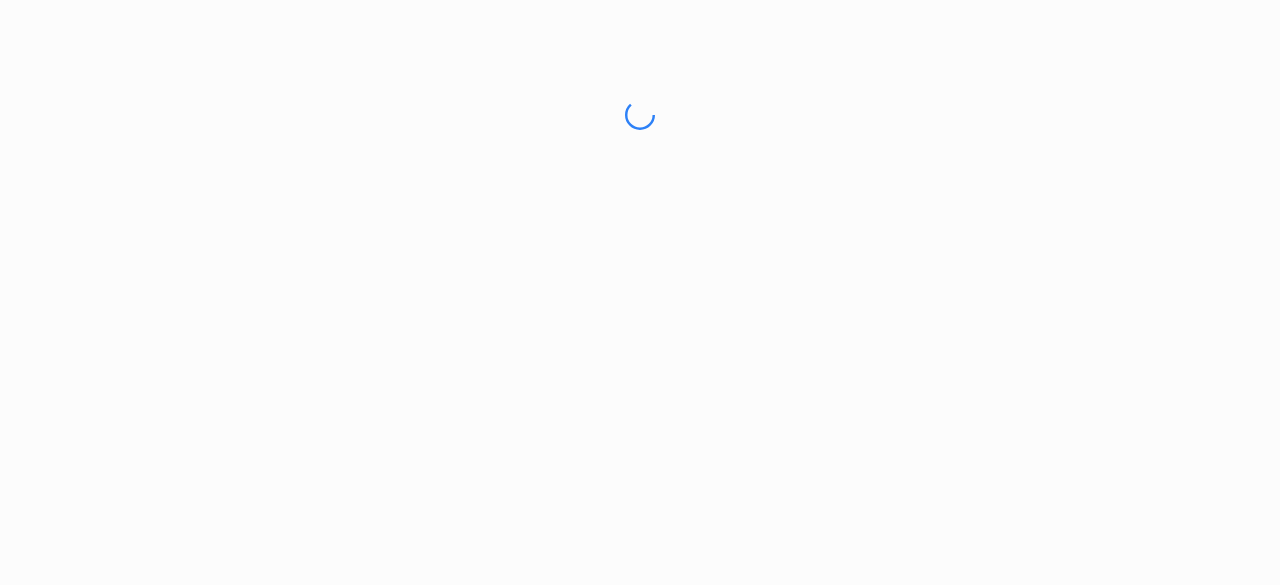 scroll, scrollTop: 0, scrollLeft: 0, axis: both 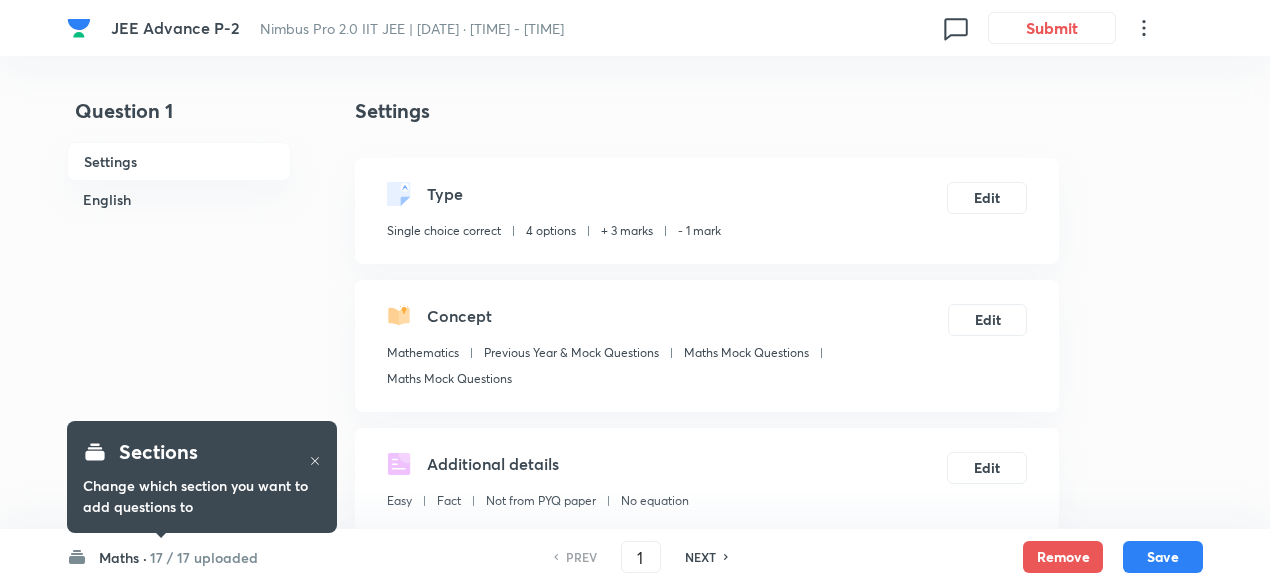 checkbox on "true" 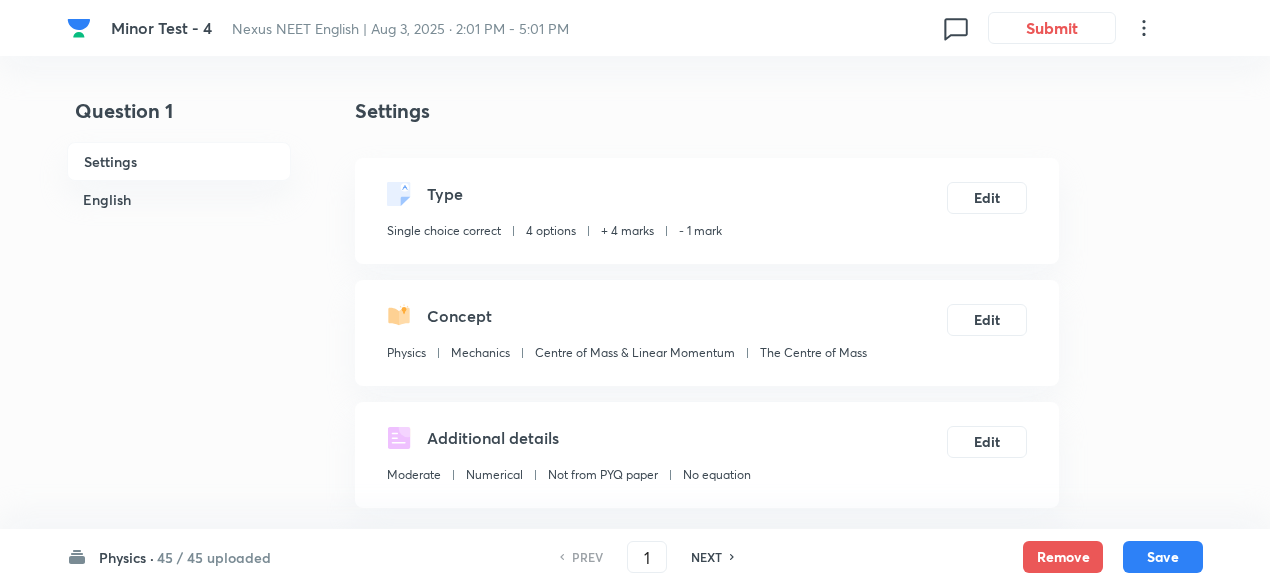 scroll, scrollTop: 0, scrollLeft: 0, axis: both 